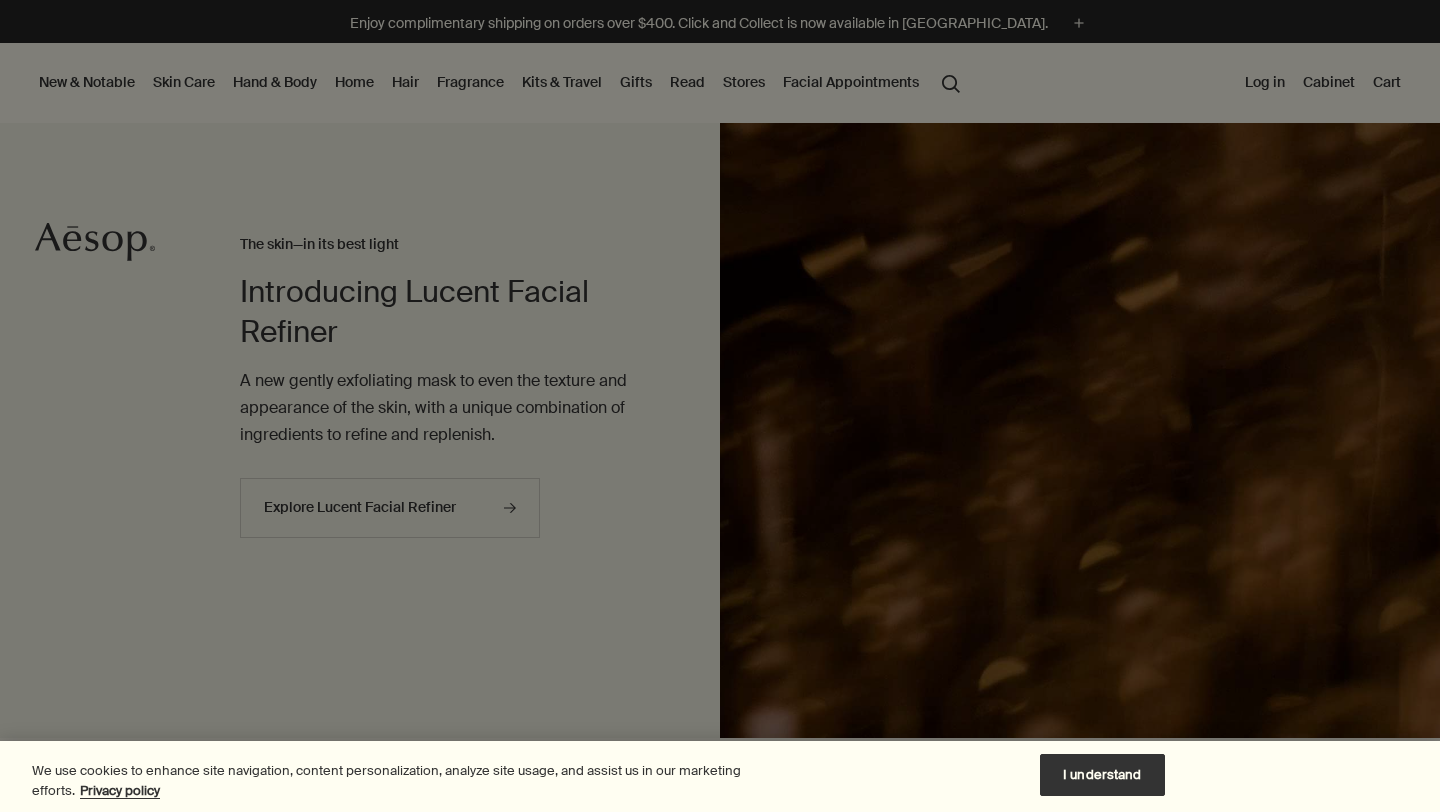 scroll, scrollTop: 0, scrollLeft: 0, axis: both 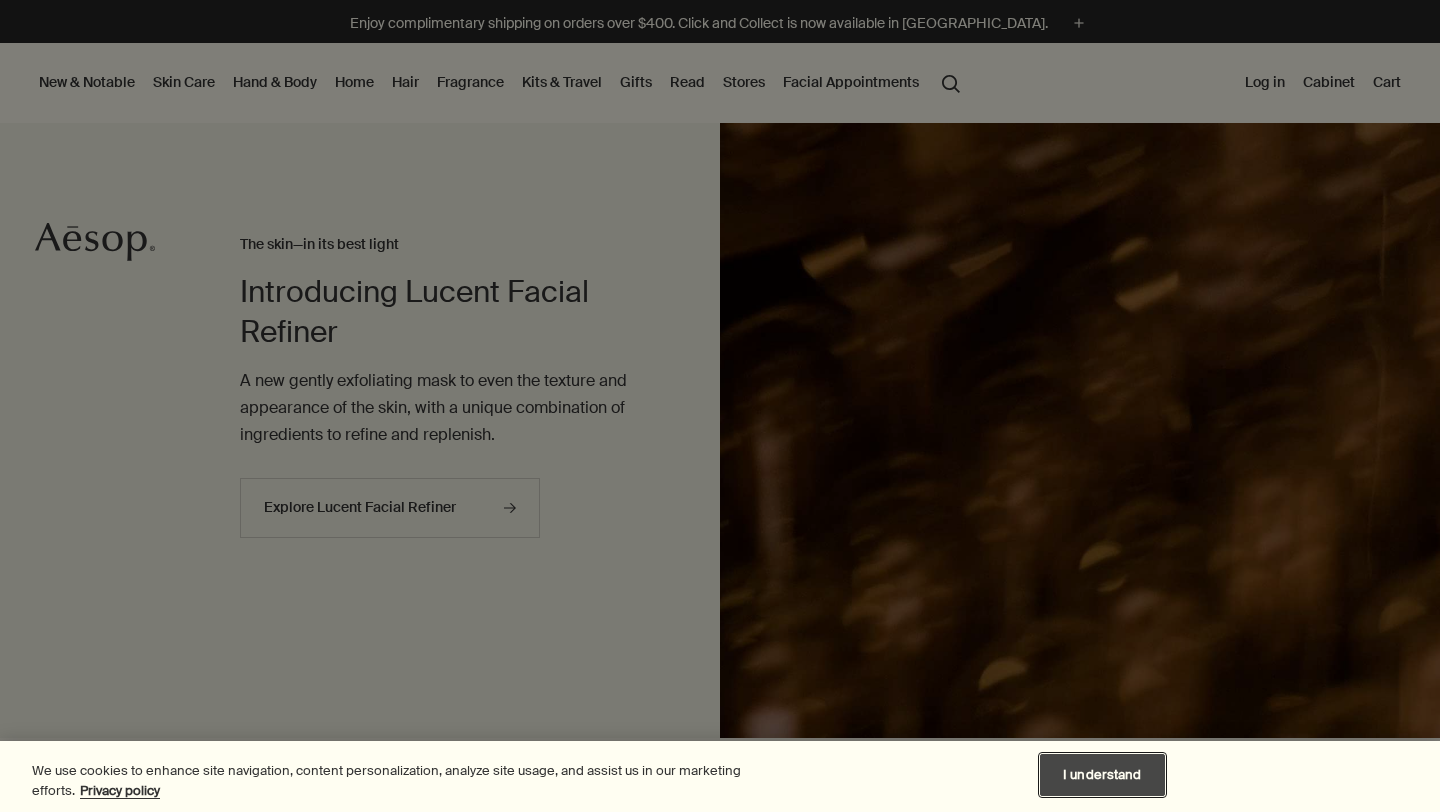 click on "I understand" at bounding box center (1102, 775) 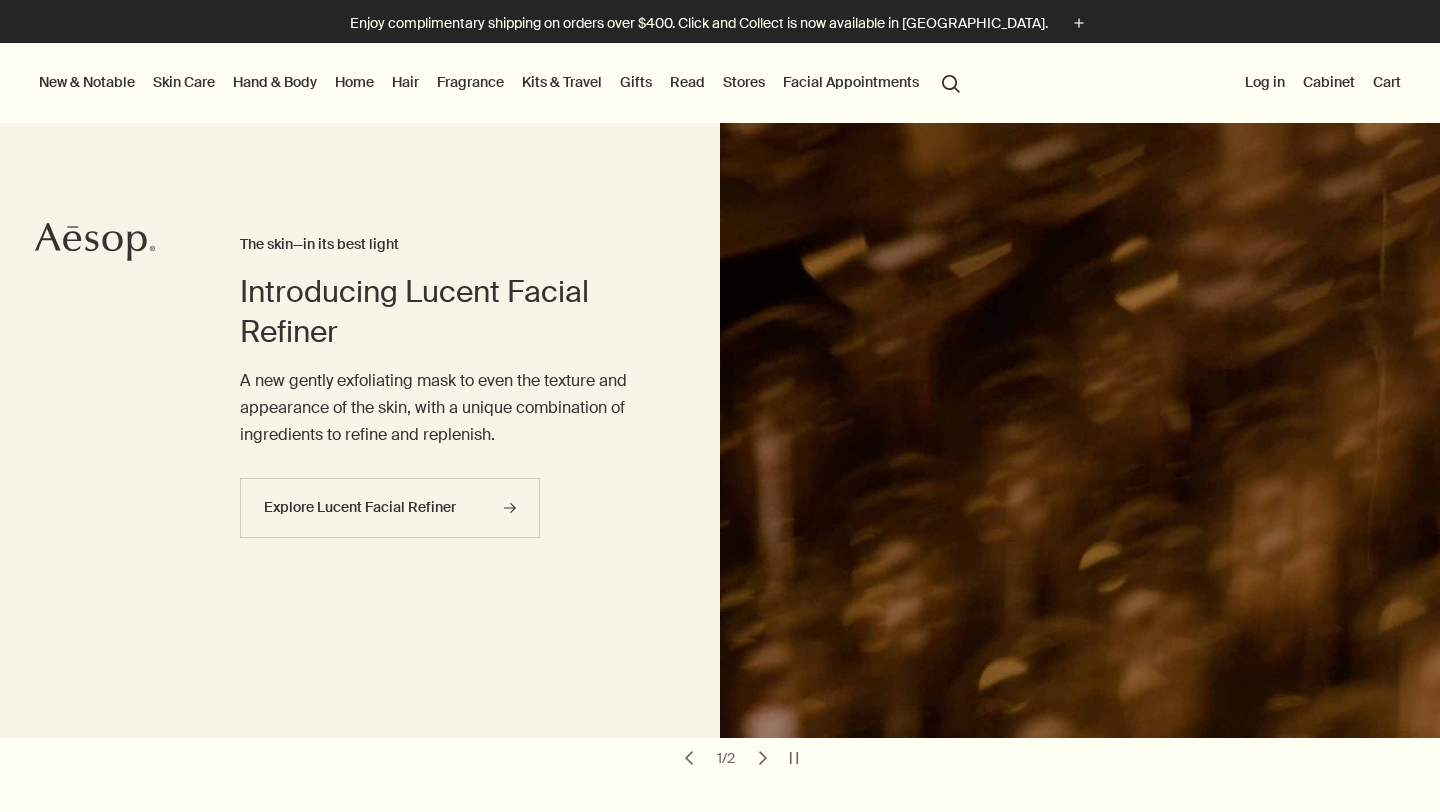 scroll, scrollTop: 0, scrollLeft: 0, axis: both 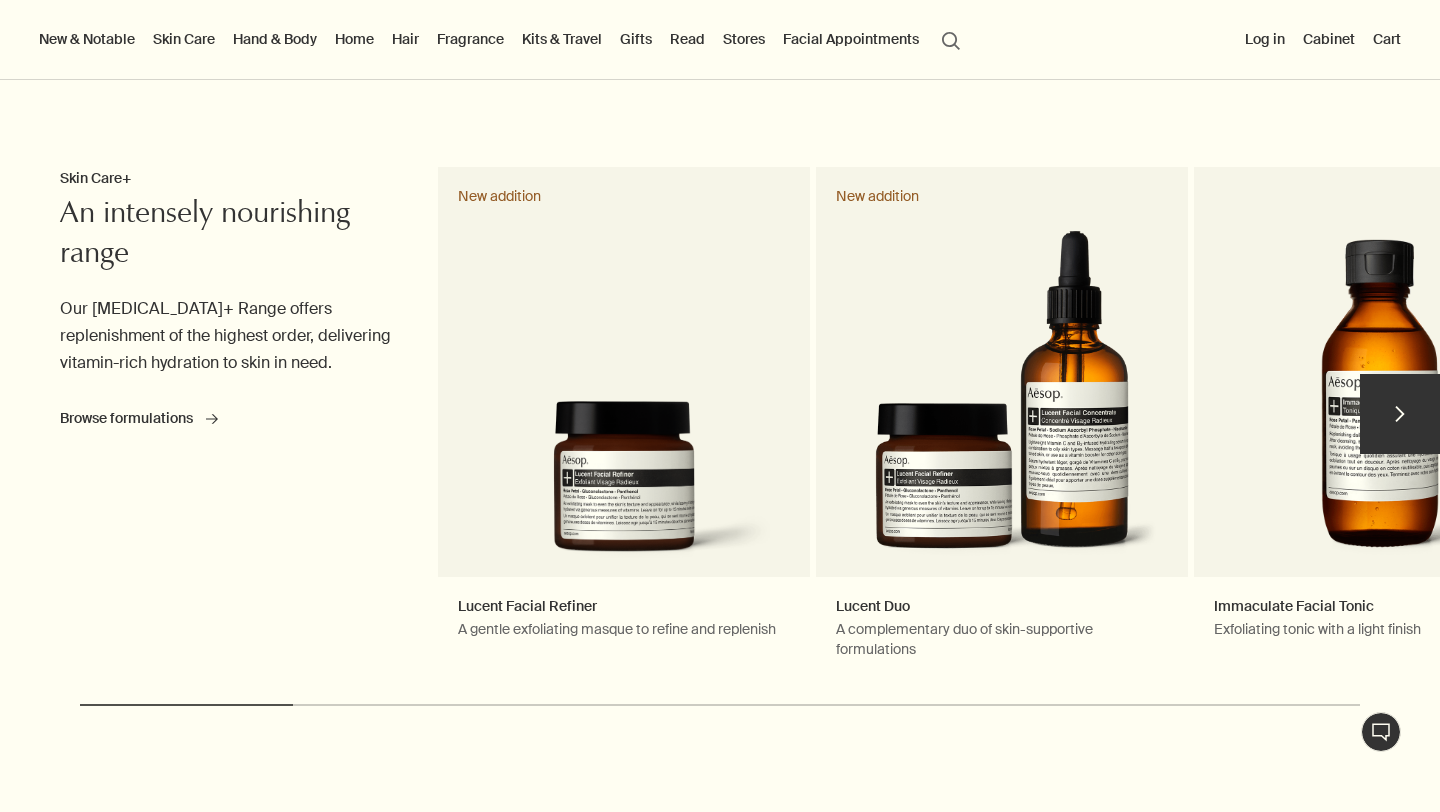 click on "chevron" at bounding box center (1400, 414) 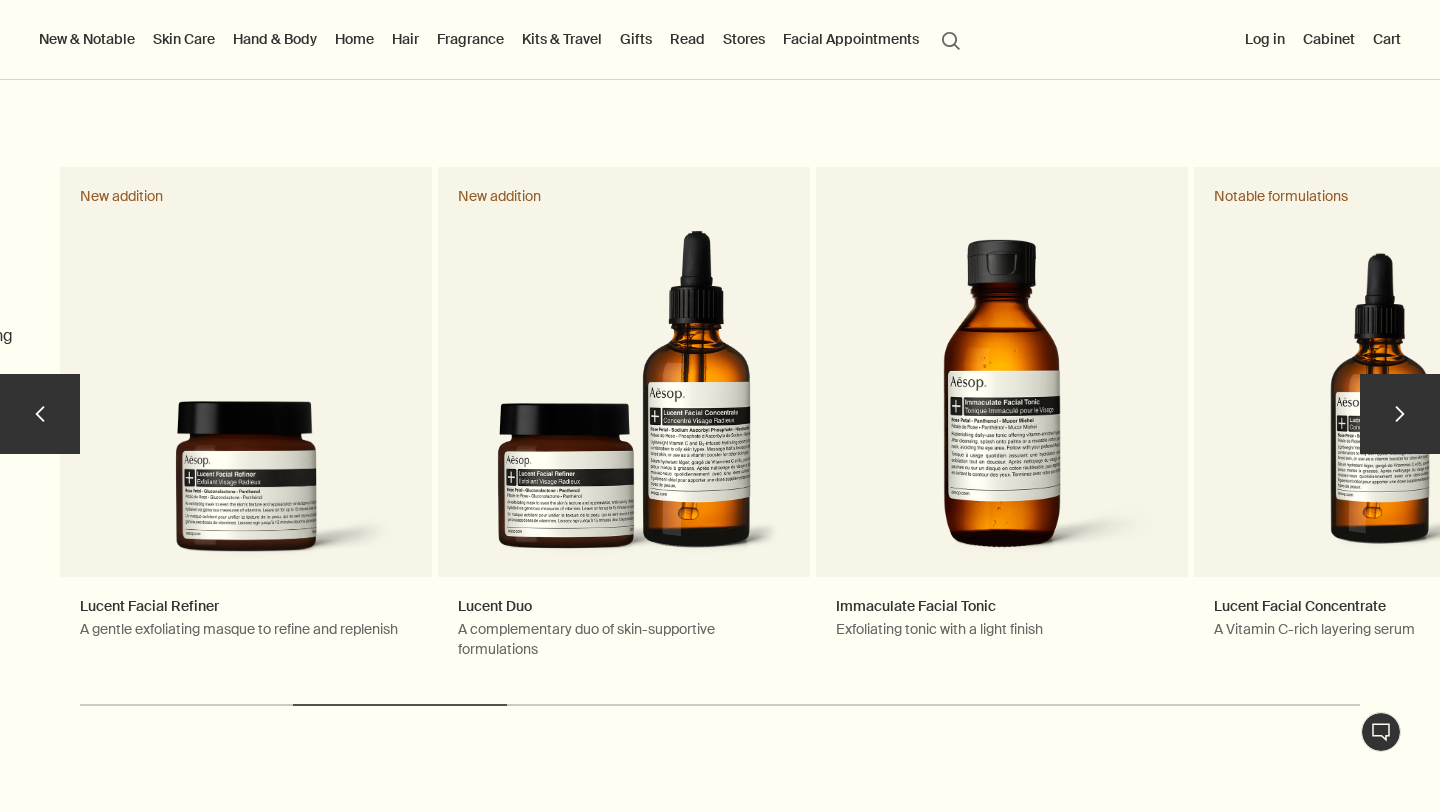 click on "chevron" at bounding box center (1400, 414) 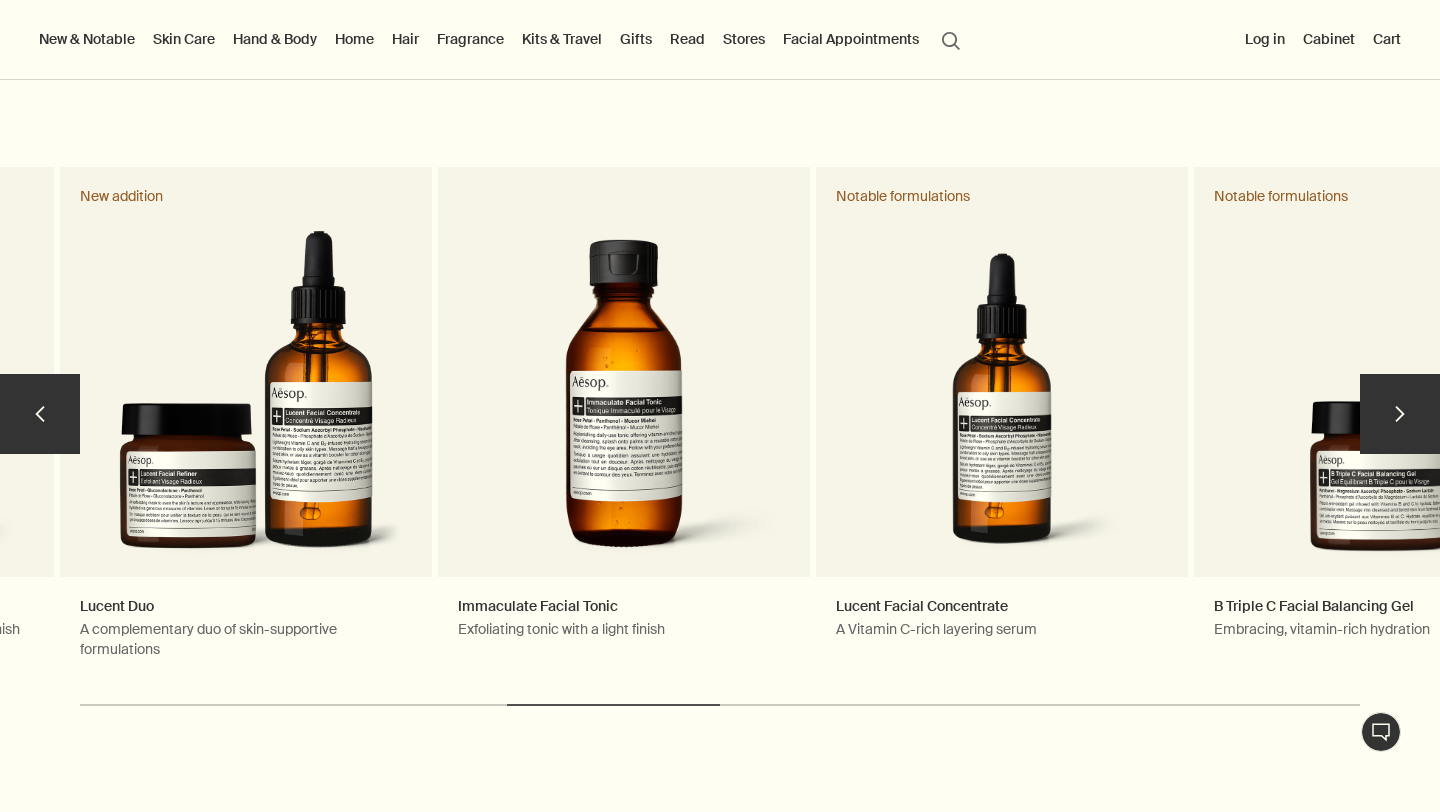 click on "chevron" at bounding box center [1400, 414] 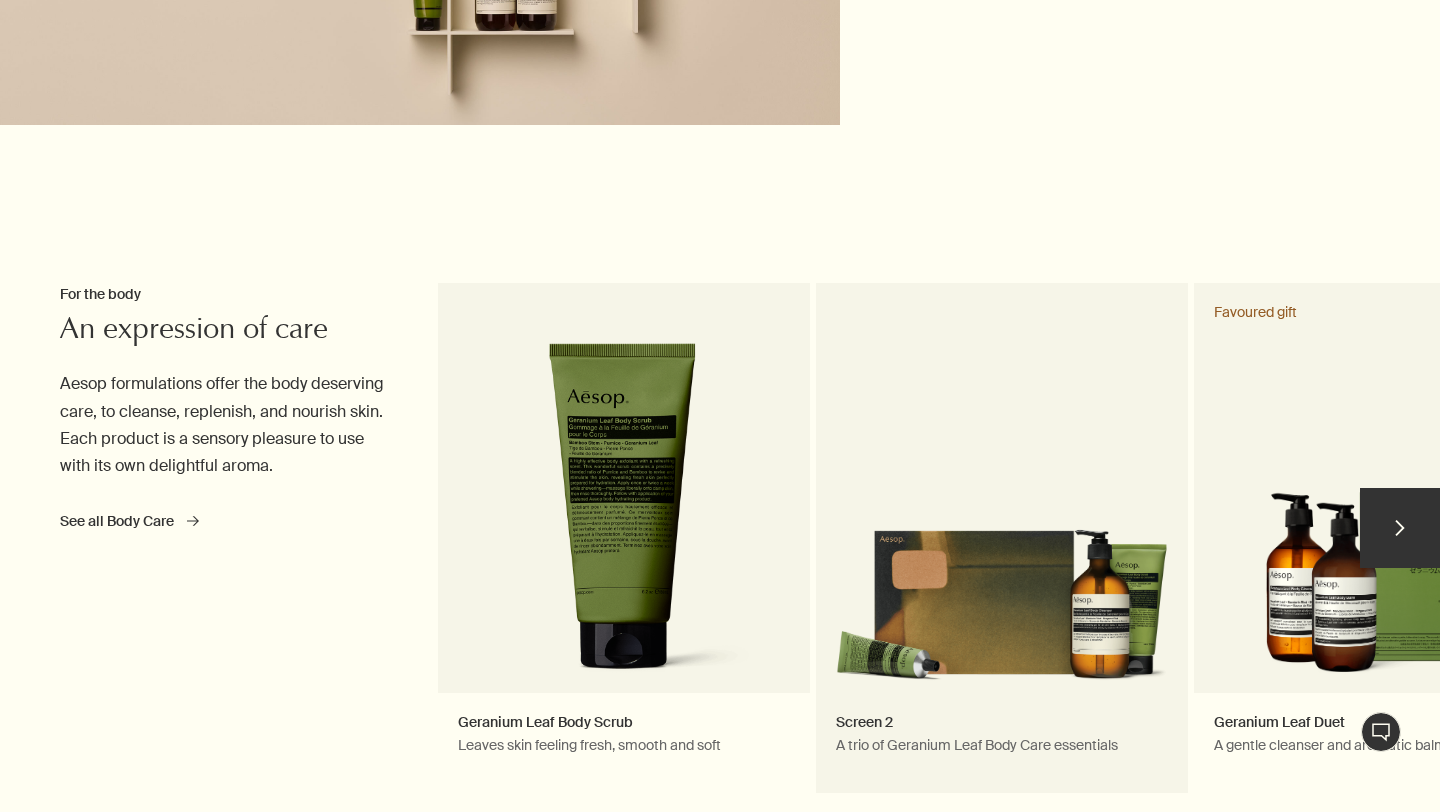 scroll, scrollTop: 3383, scrollLeft: 0, axis: vertical 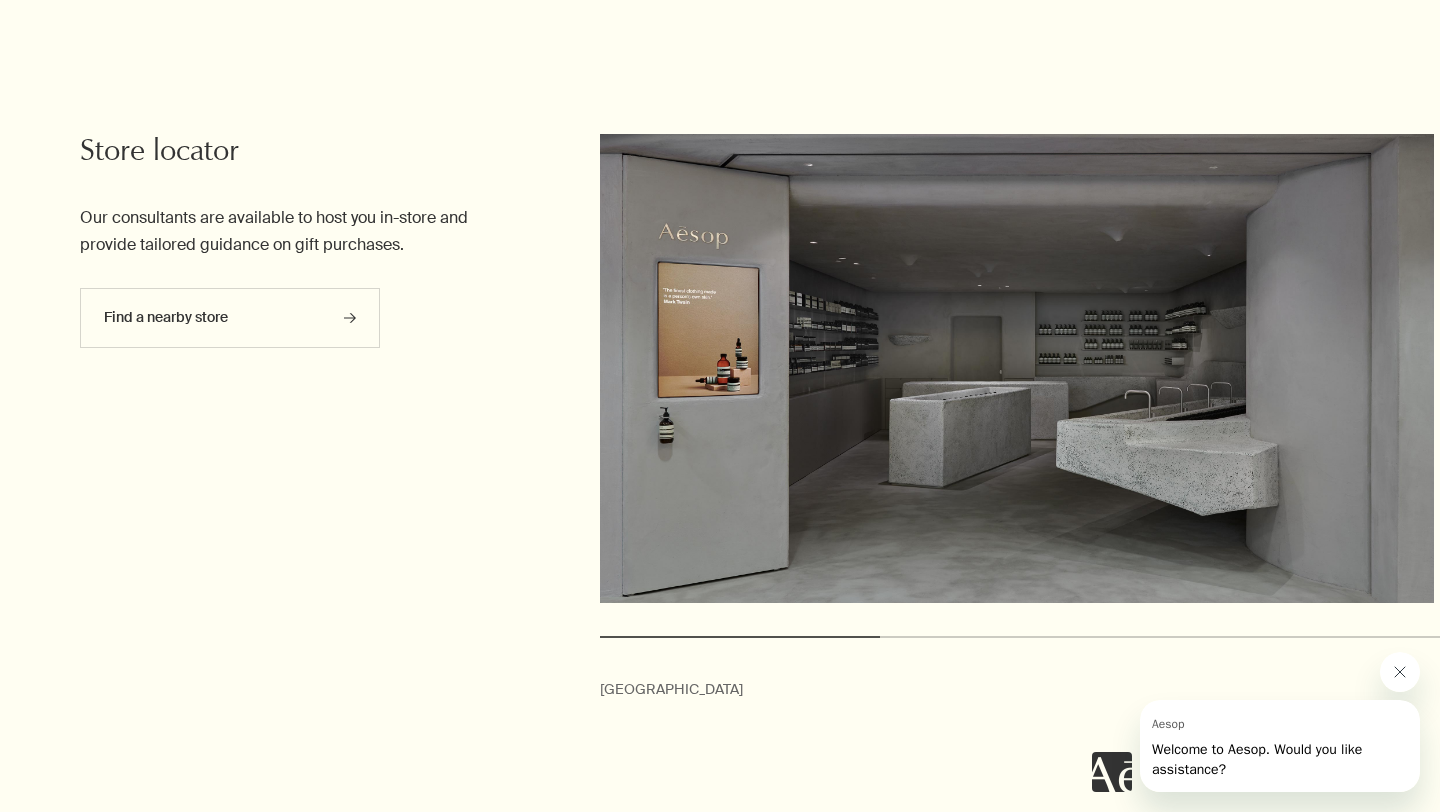 click at bounding box center [1400, 672] 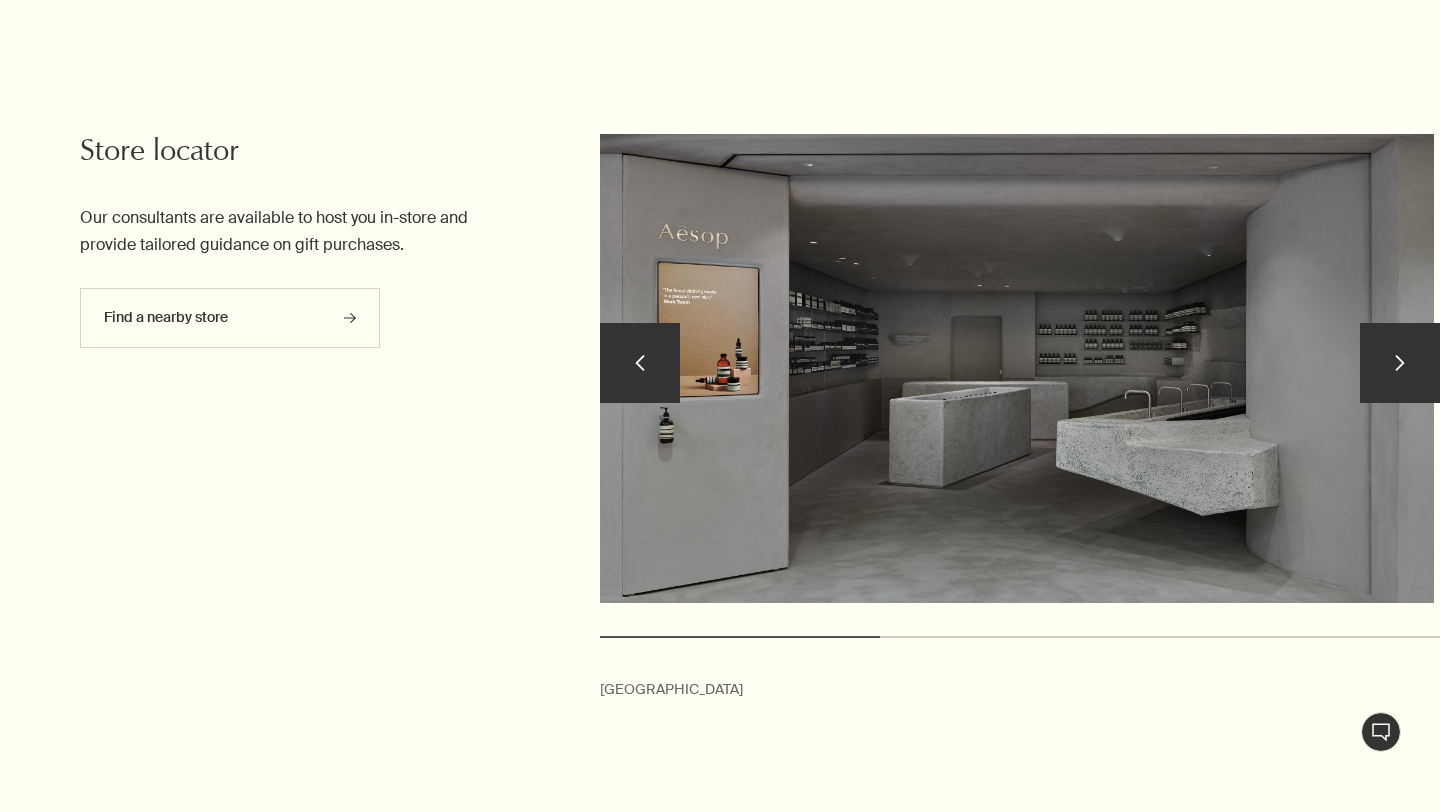 click on "chevron" at bounding box center [1400, 363] 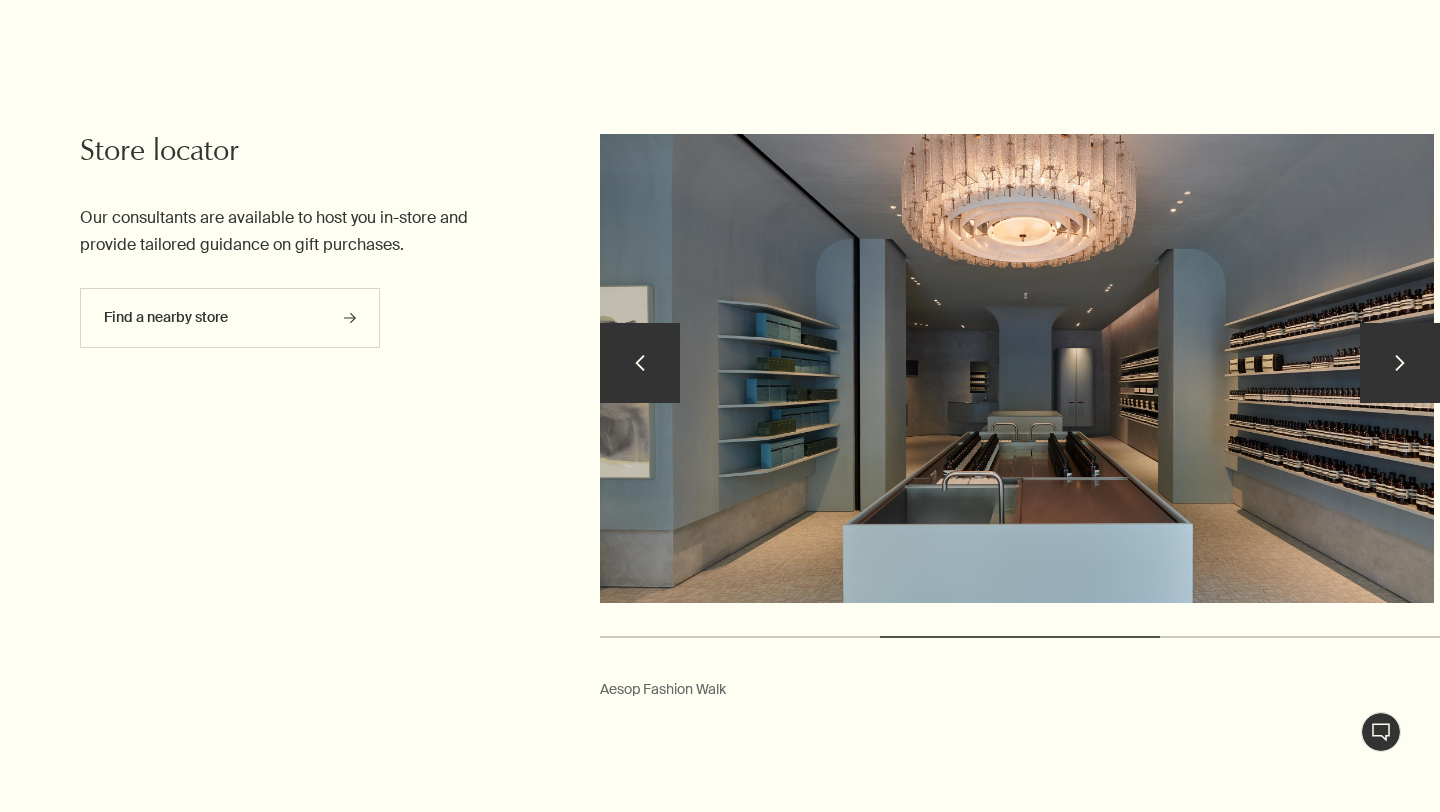 click on "chevron" at bounding box center (1400, 363) 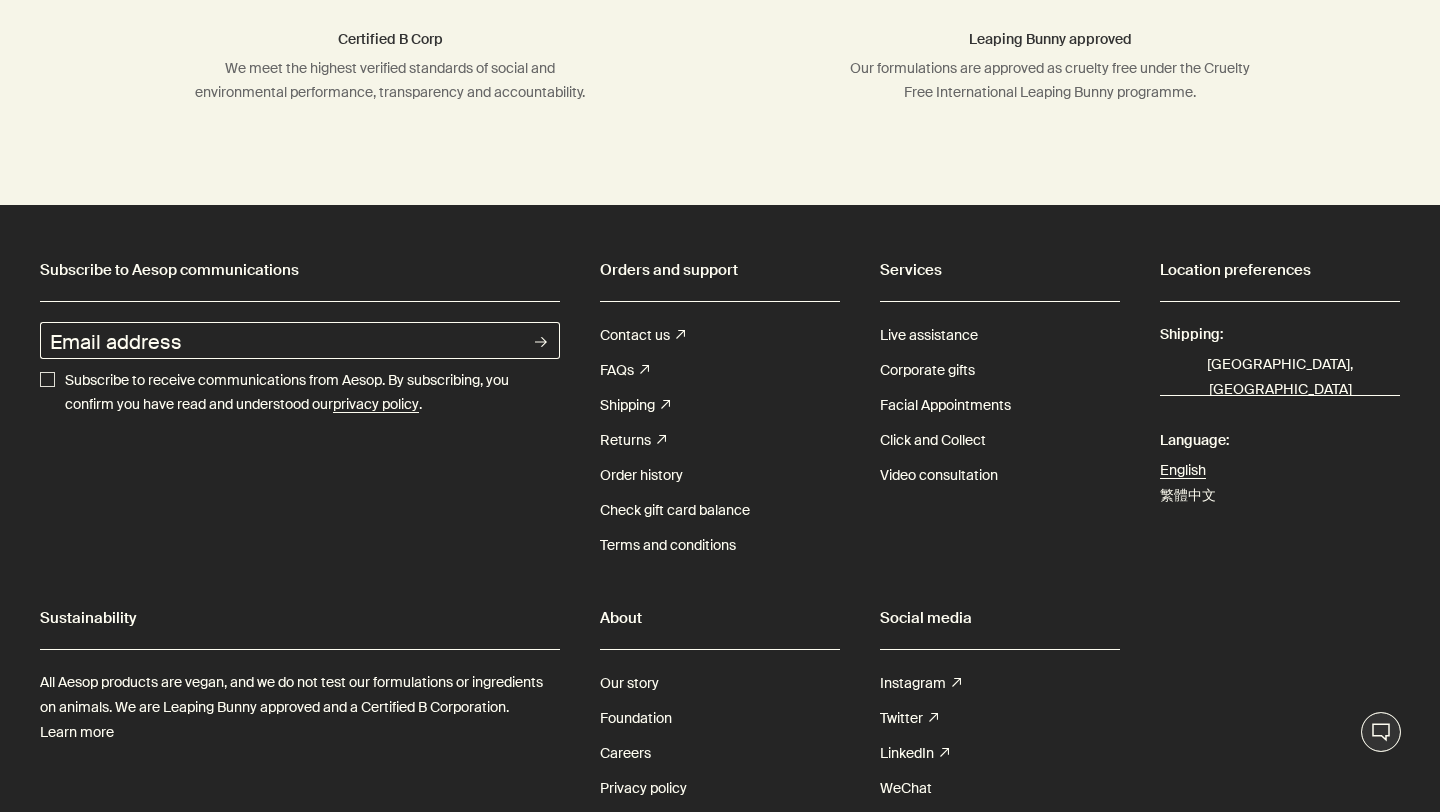 scroll, scrollTop: 7021, scrollLeft: 0, axis: vertical 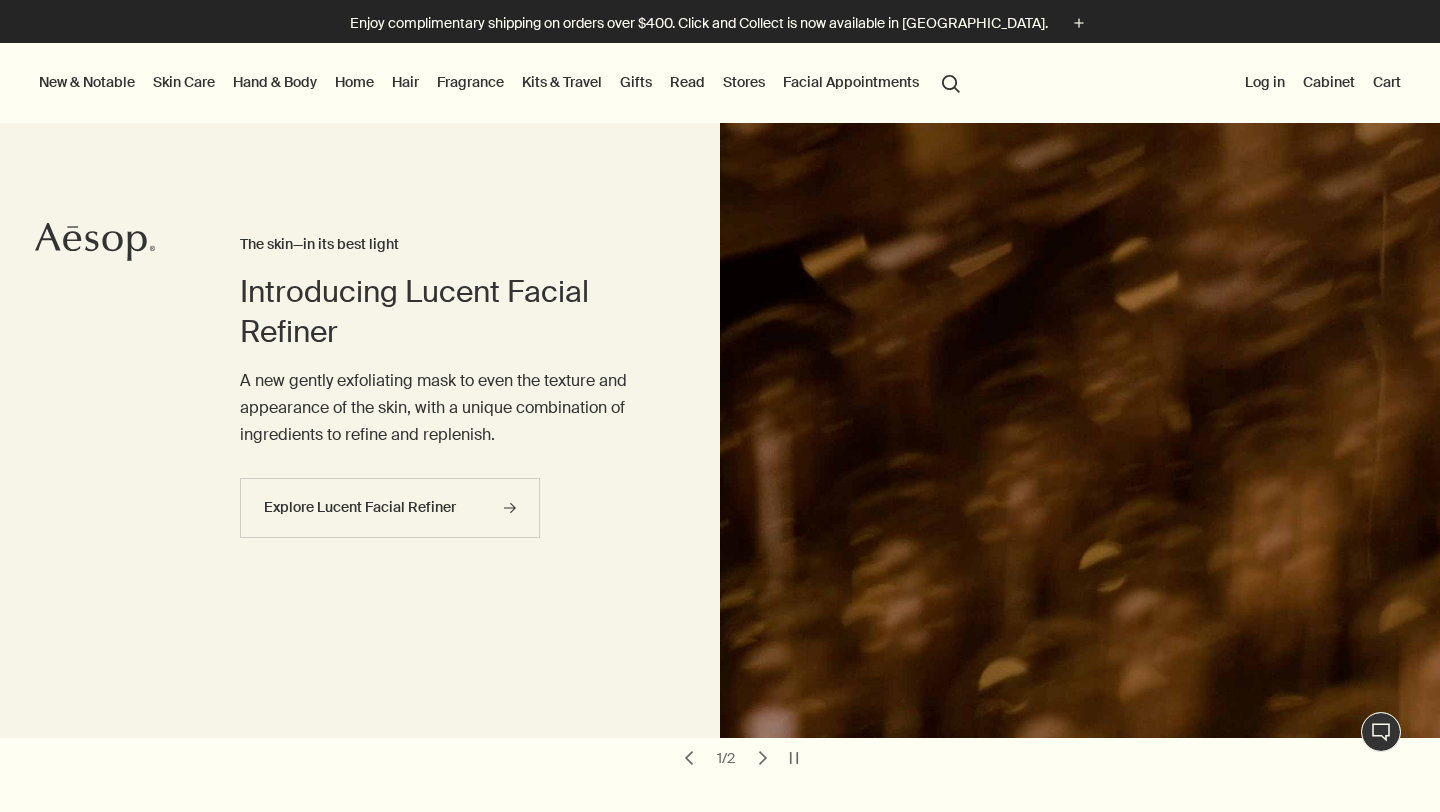 click on "Introducing Lucent Facial Refiner" at bounding box center [440, 312] 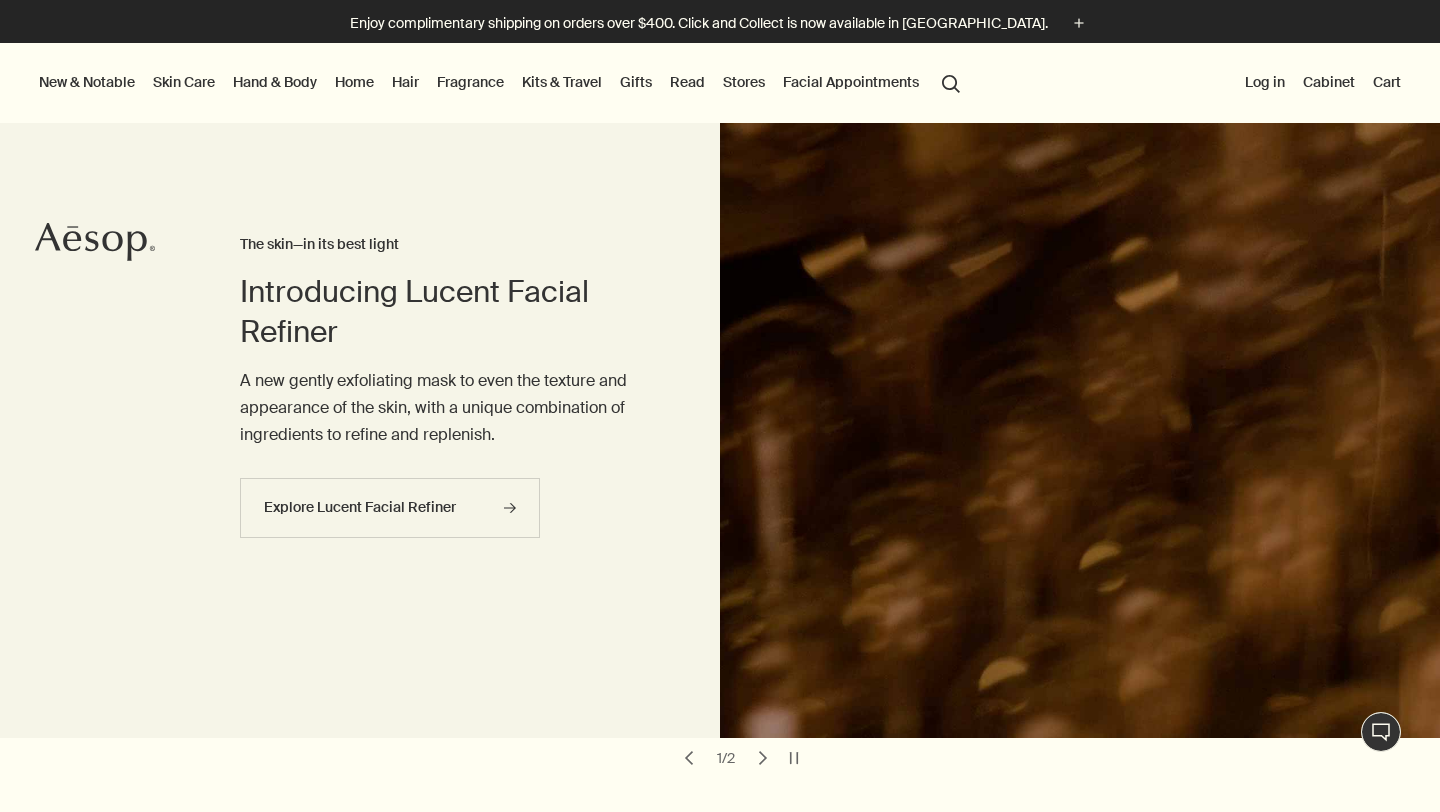 click on "Facial Appointments" at bounding box center (851, 82) 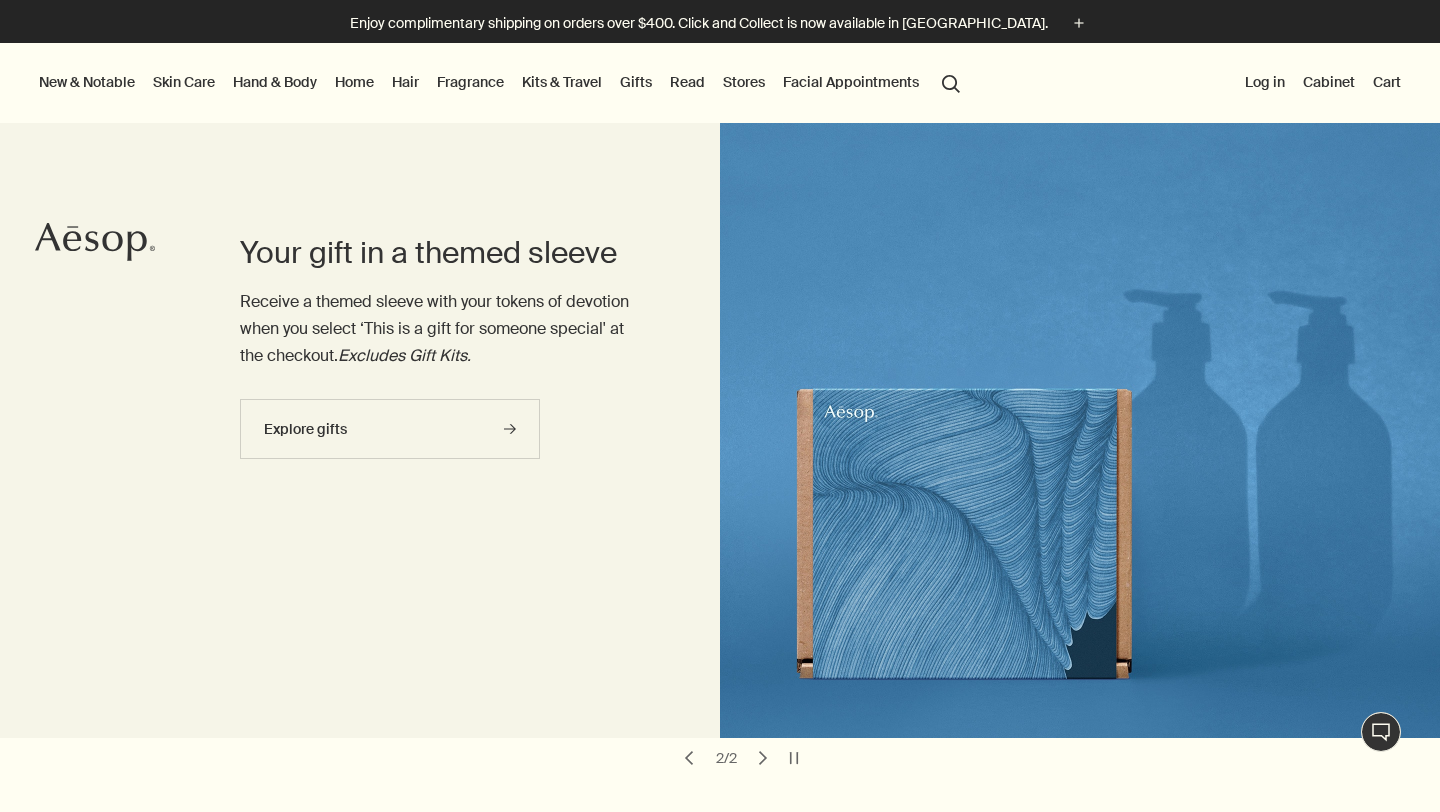 click on "chevron" at bounding box center [763, 758] 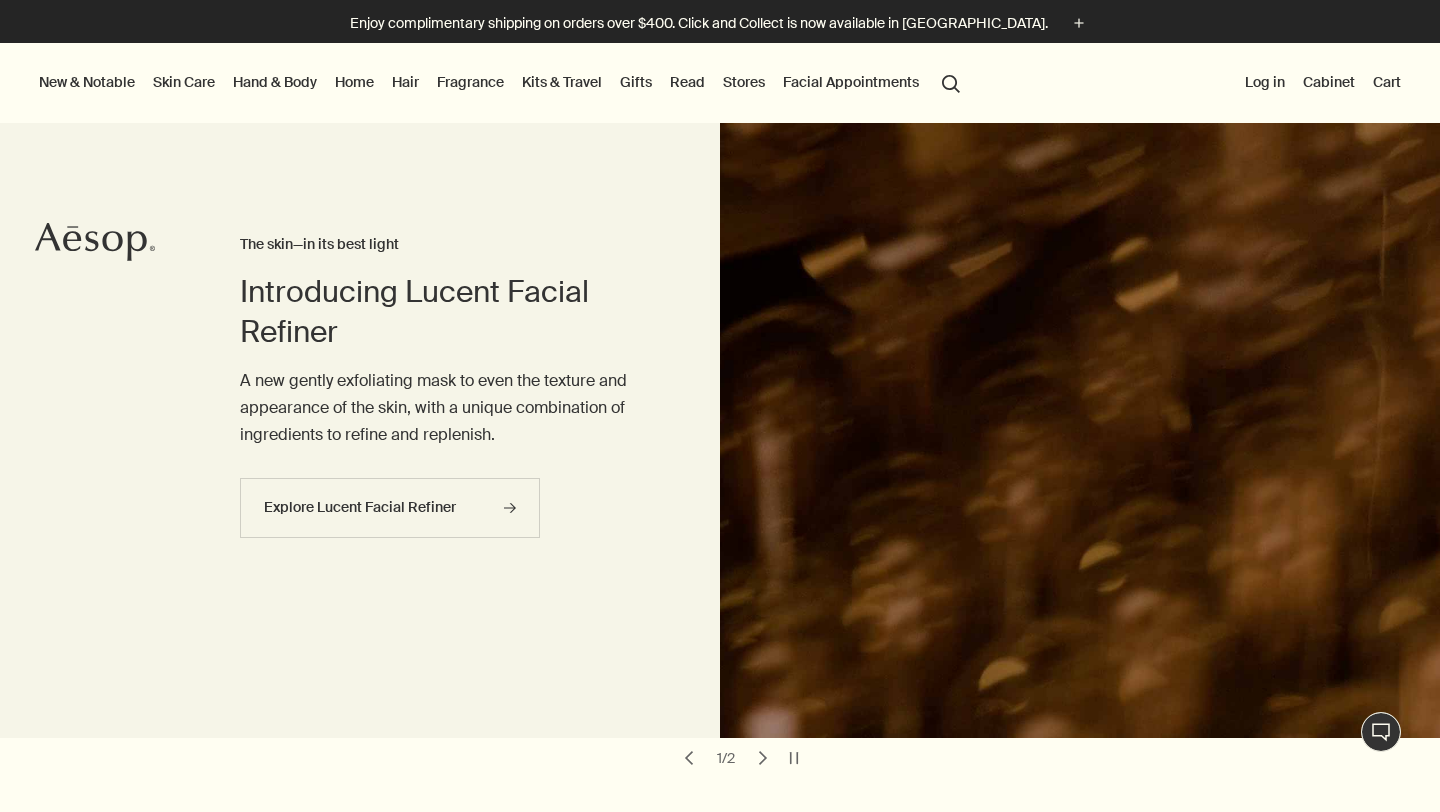 click on "chevron" at bounding box center (763, 758) 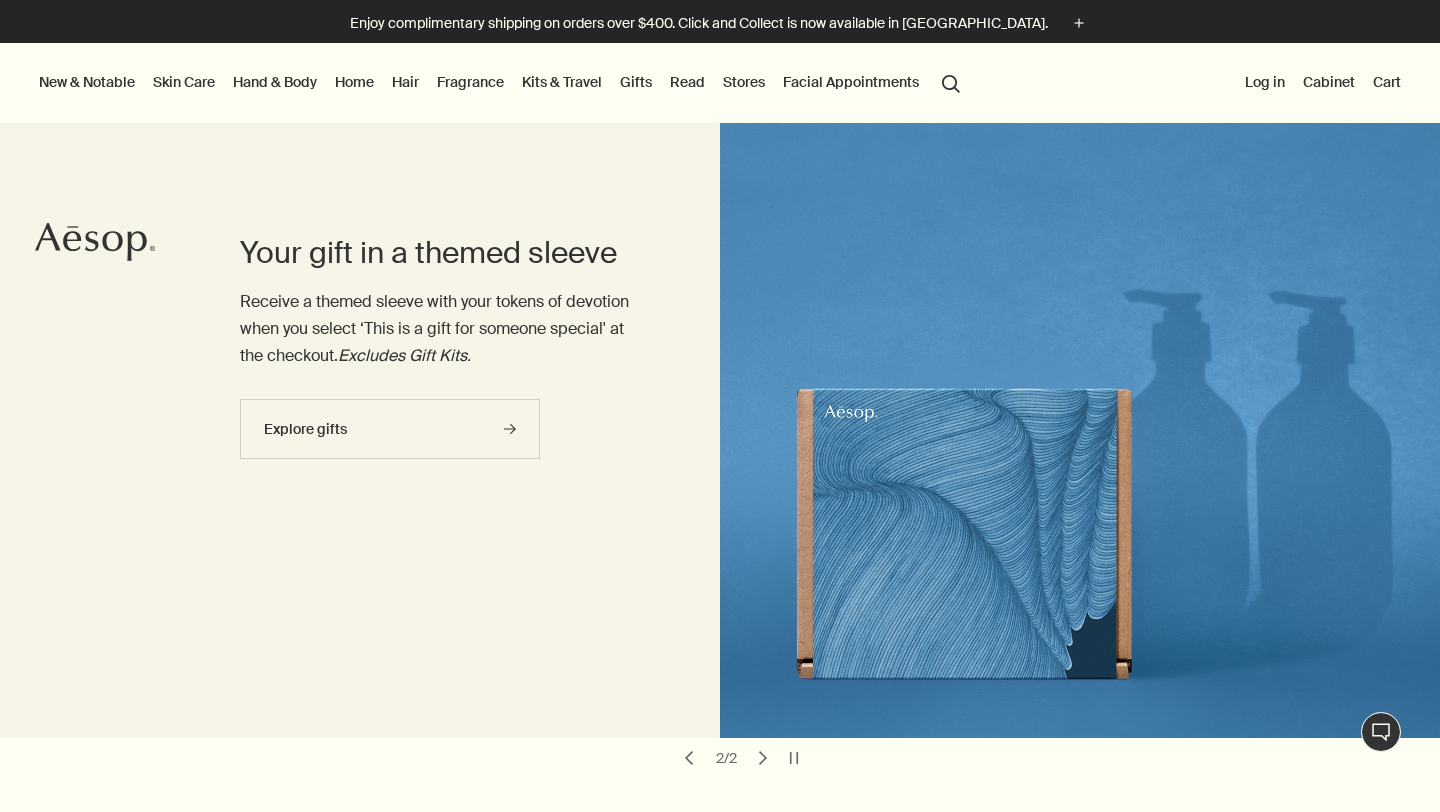 click on "chevron" at bounding box center (763, 758) 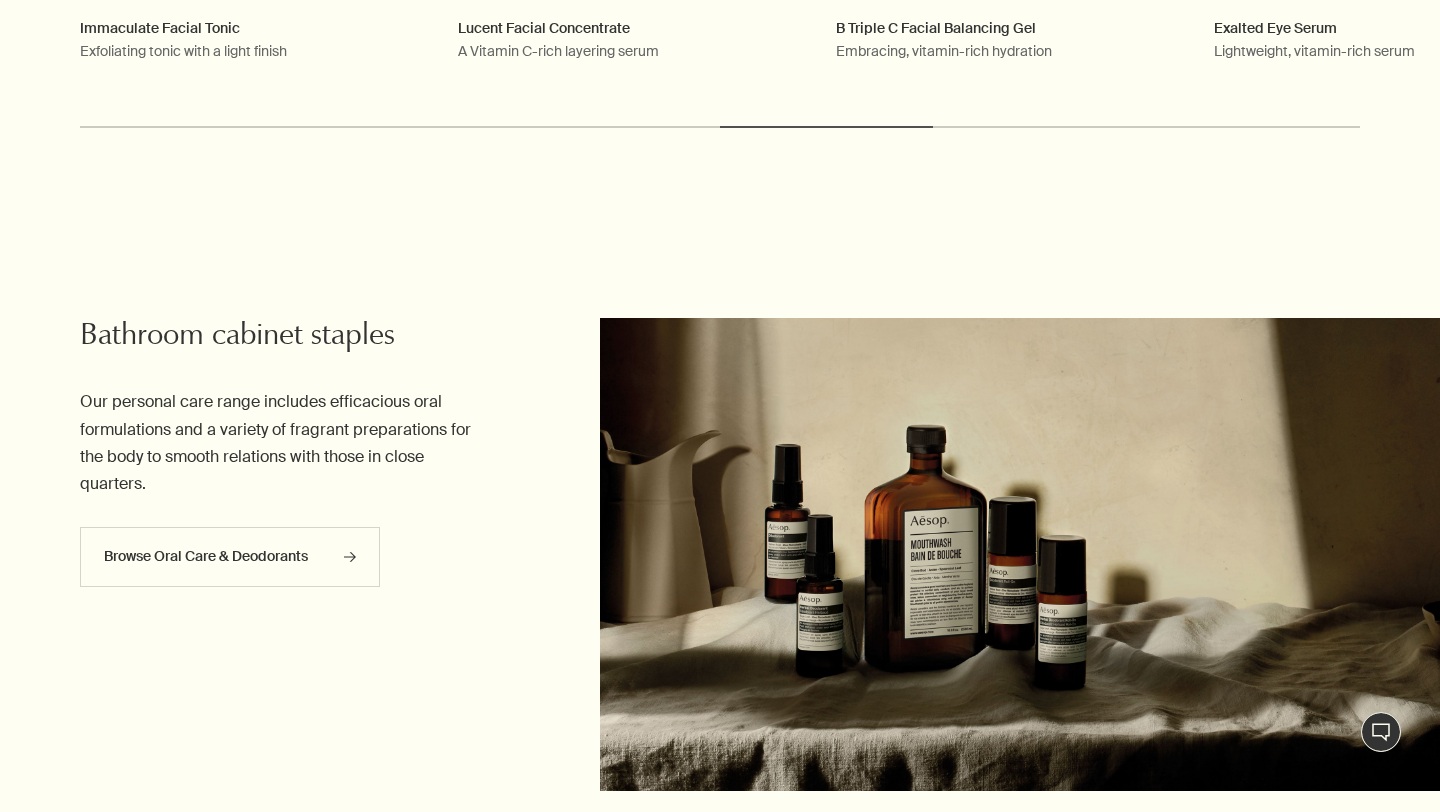 scroll, scrollTop: 1521, scrollLeft: 0, axis: vertical 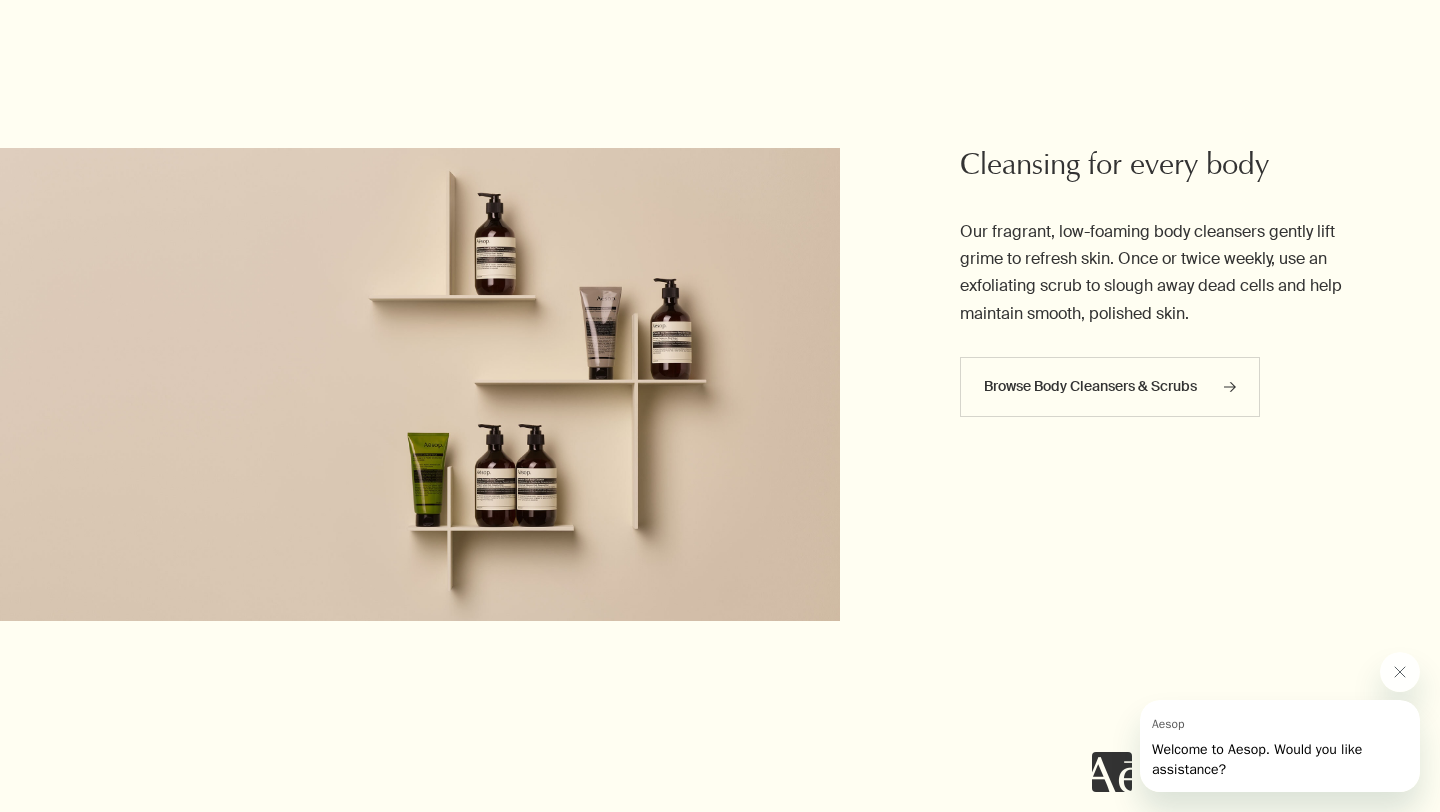 click at bounding box center [1256, 722] 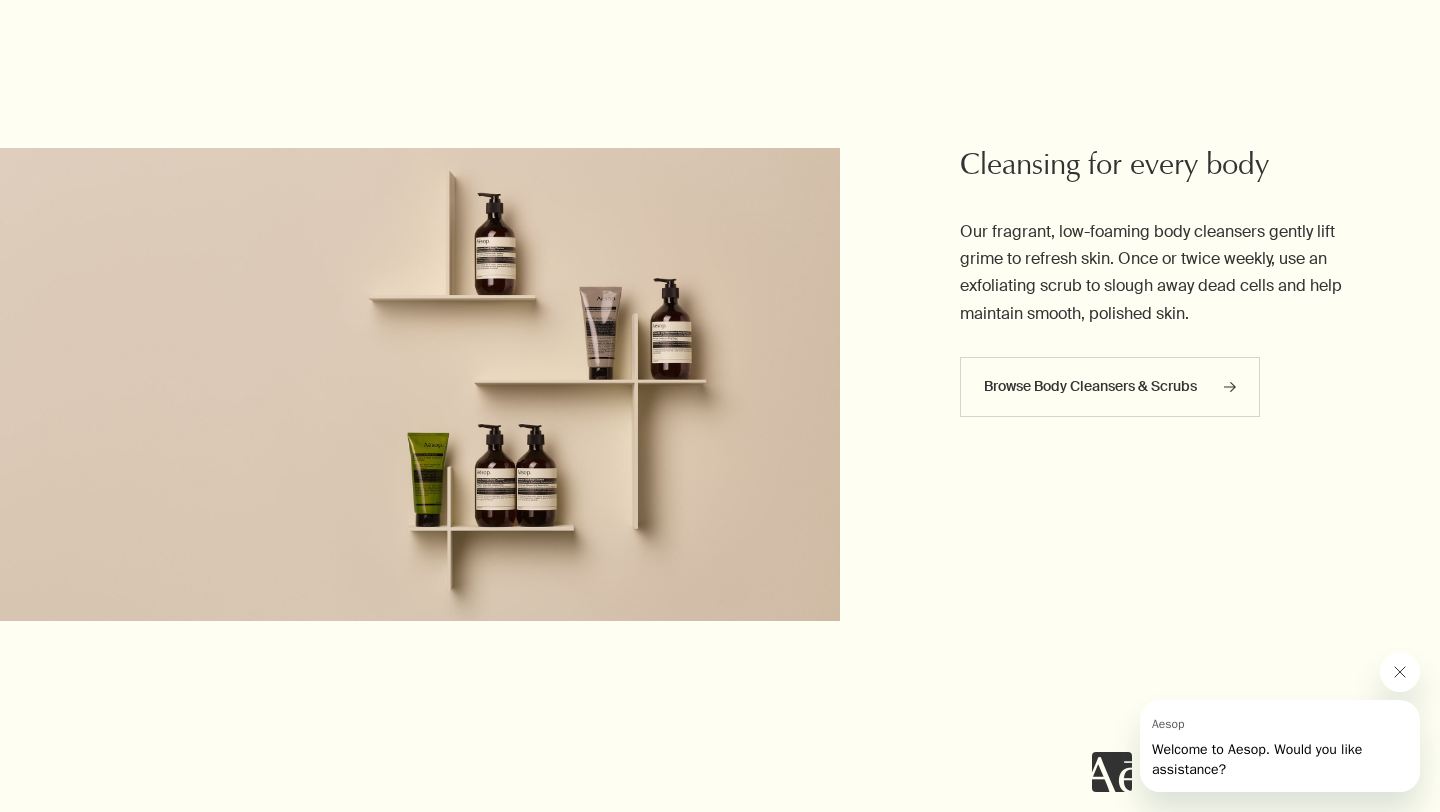 click 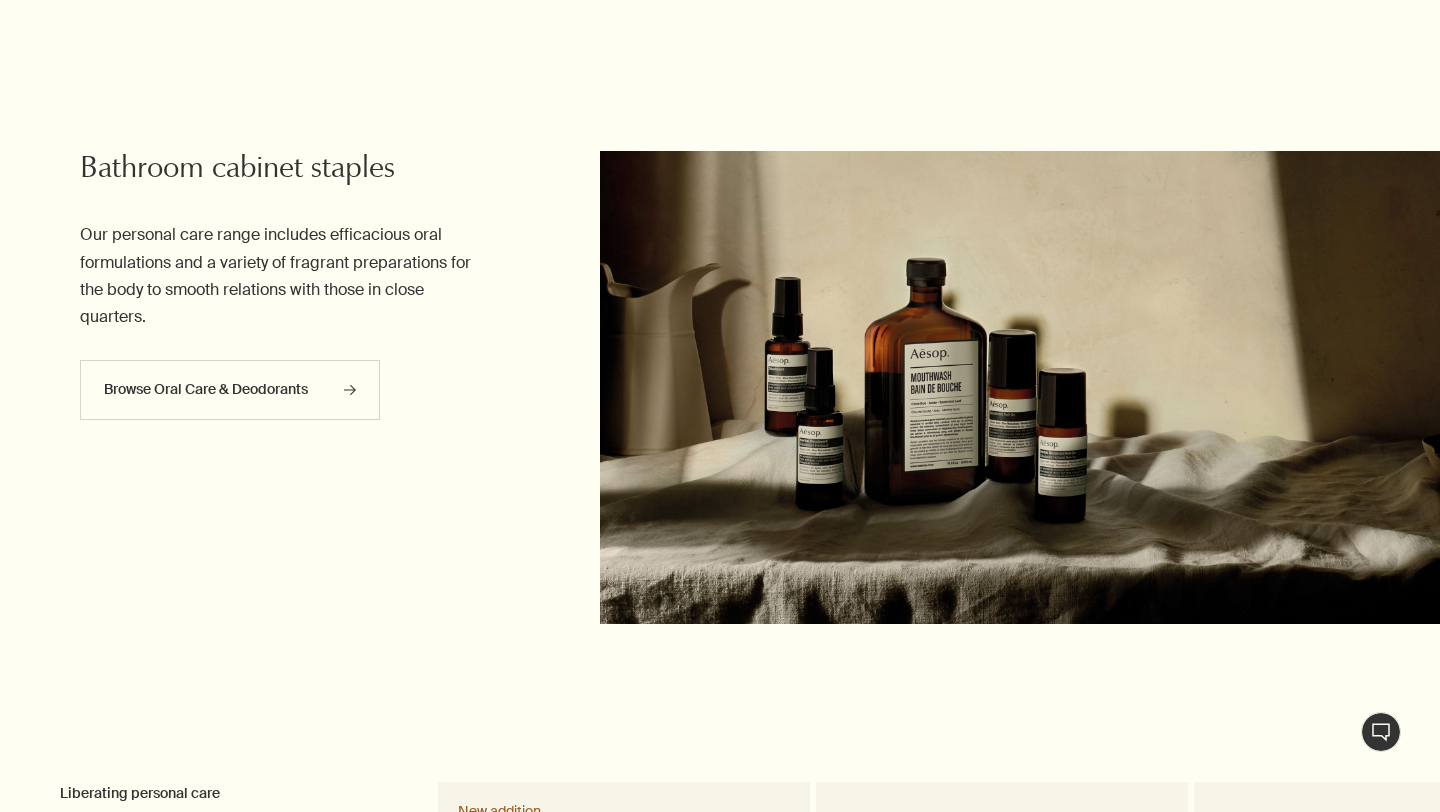scroll, scrollTop: 1526, scrollLeft: 0, axis: vertical 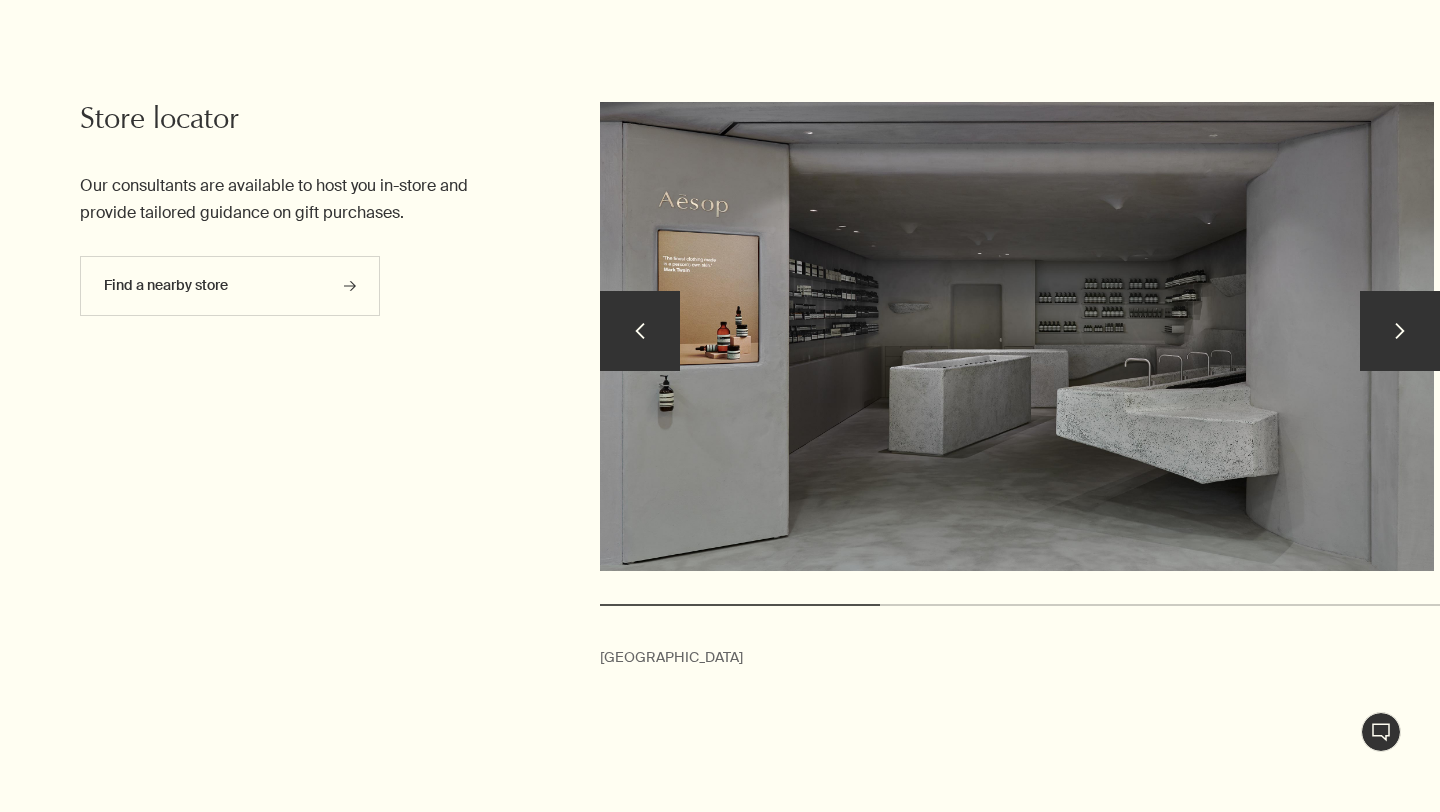 click on "chevron" at bounding box center [1400, 331] 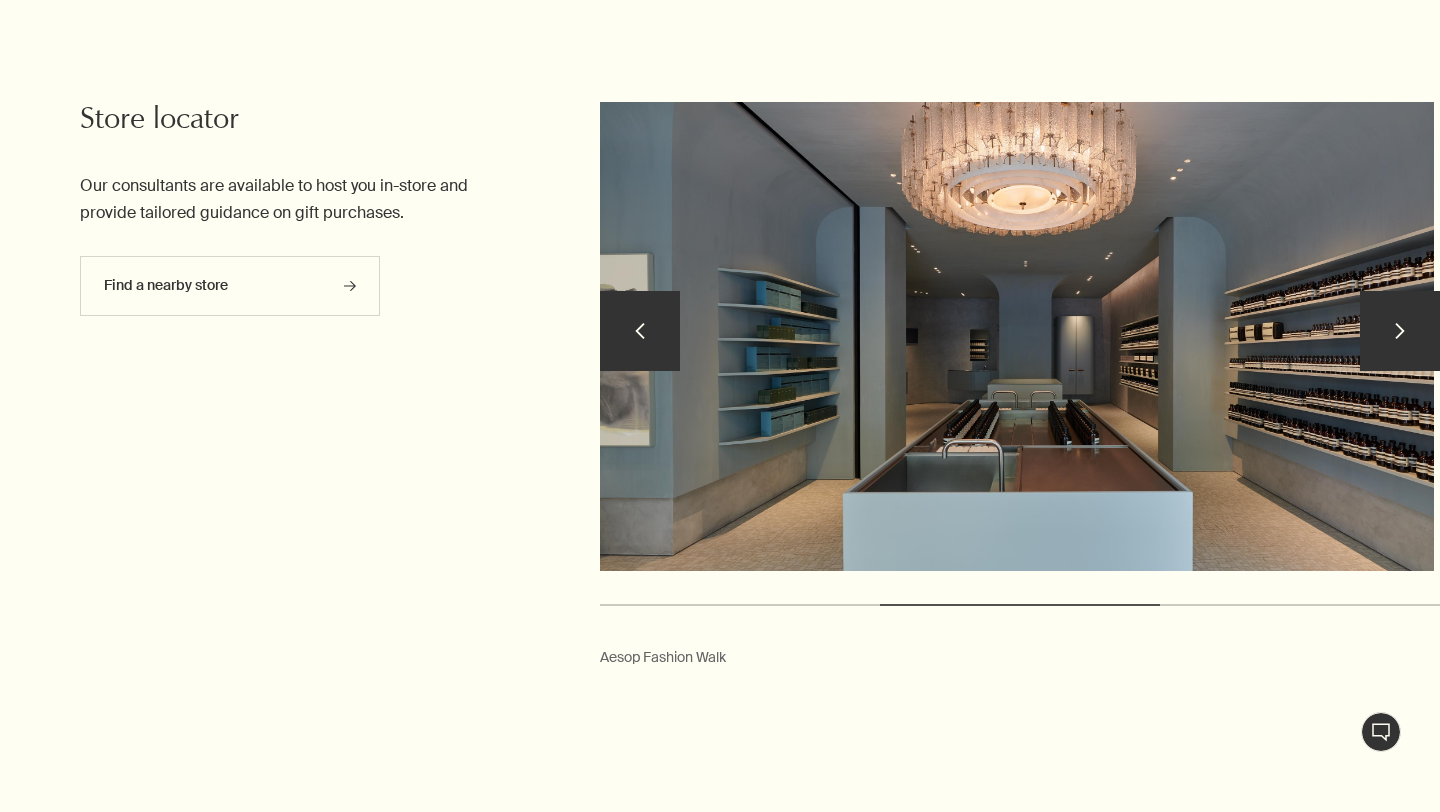 click on "chevron" at bounding box center (1400, 331) 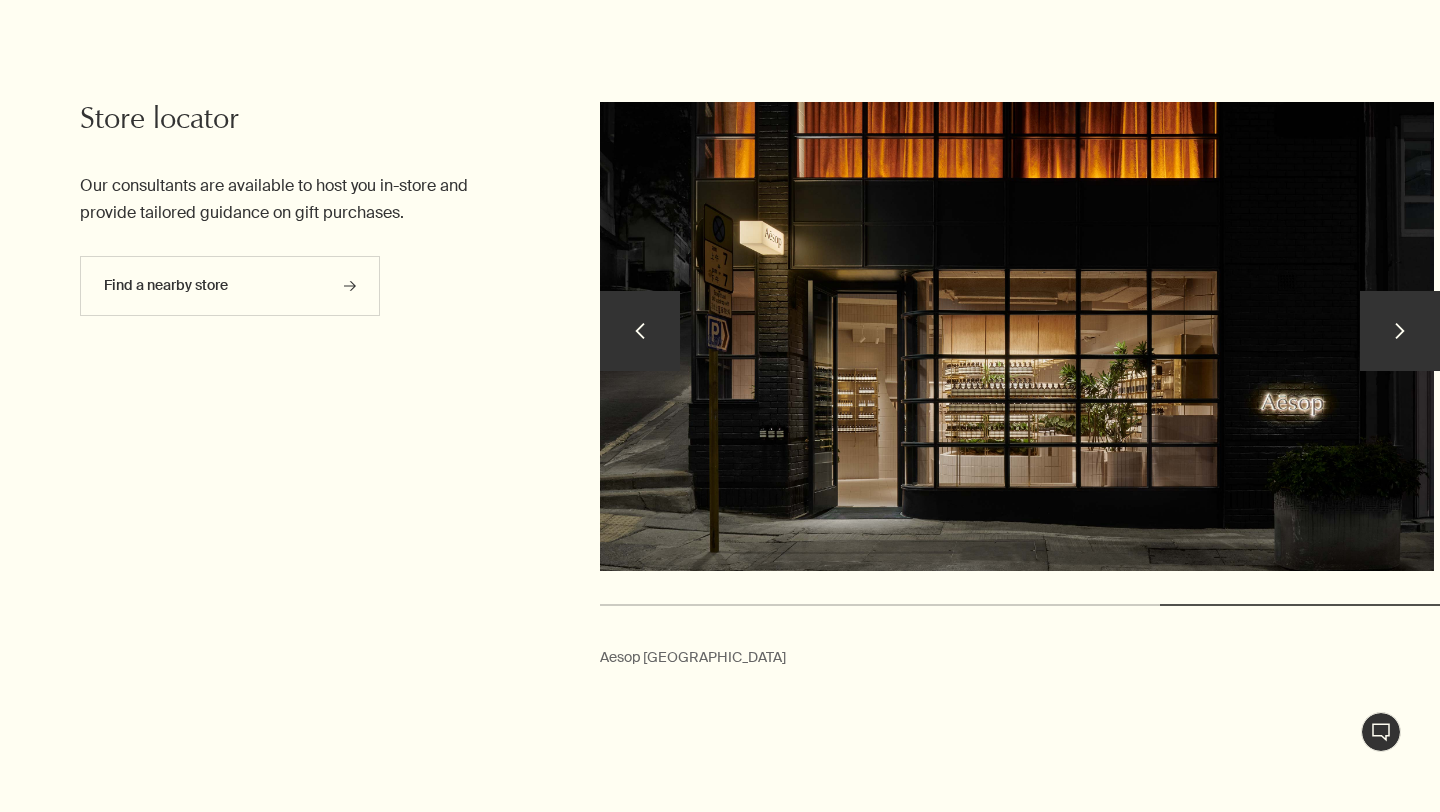click on "chevron" at bounding box center (1400, 331) 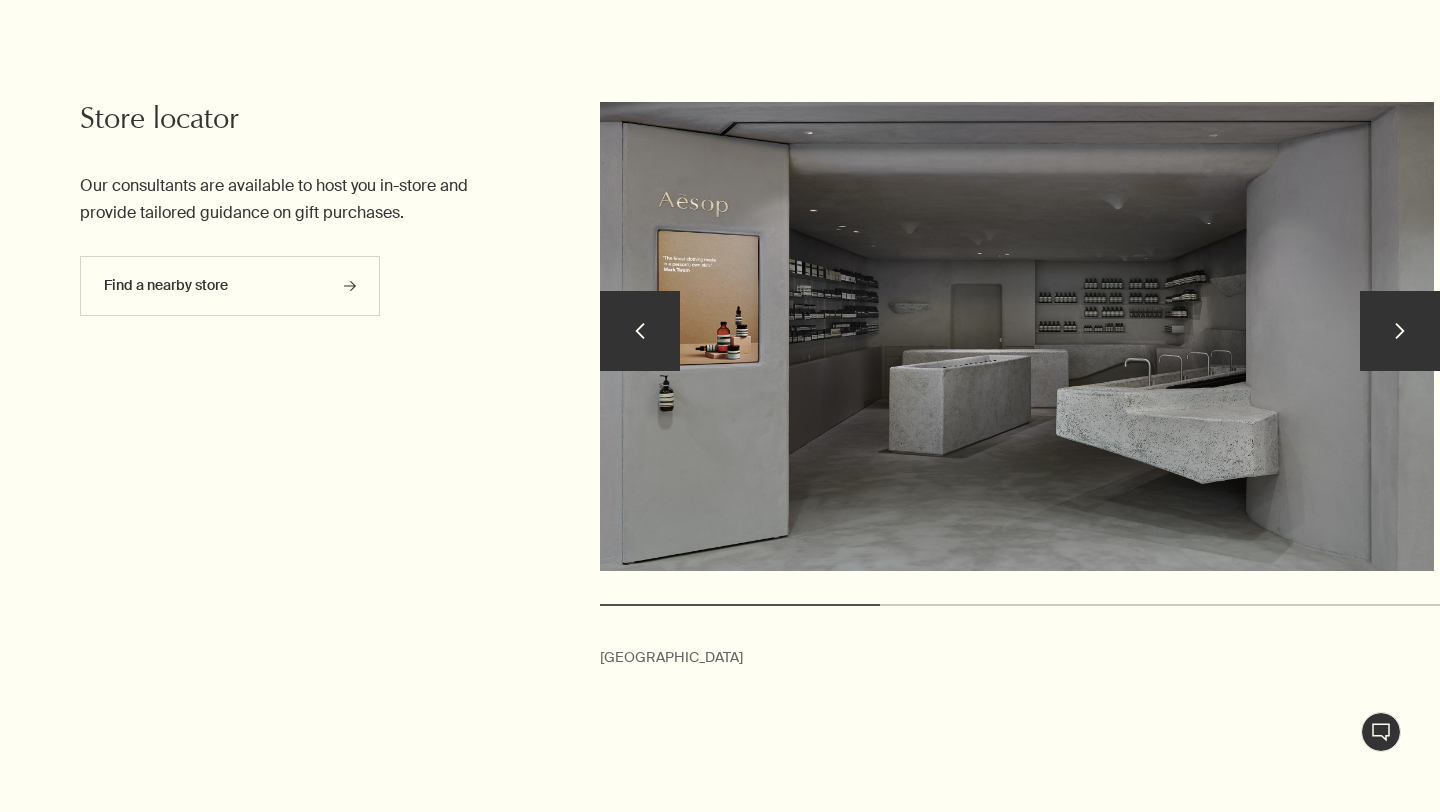 click on "chevron" at bounding box center (1400, 331) 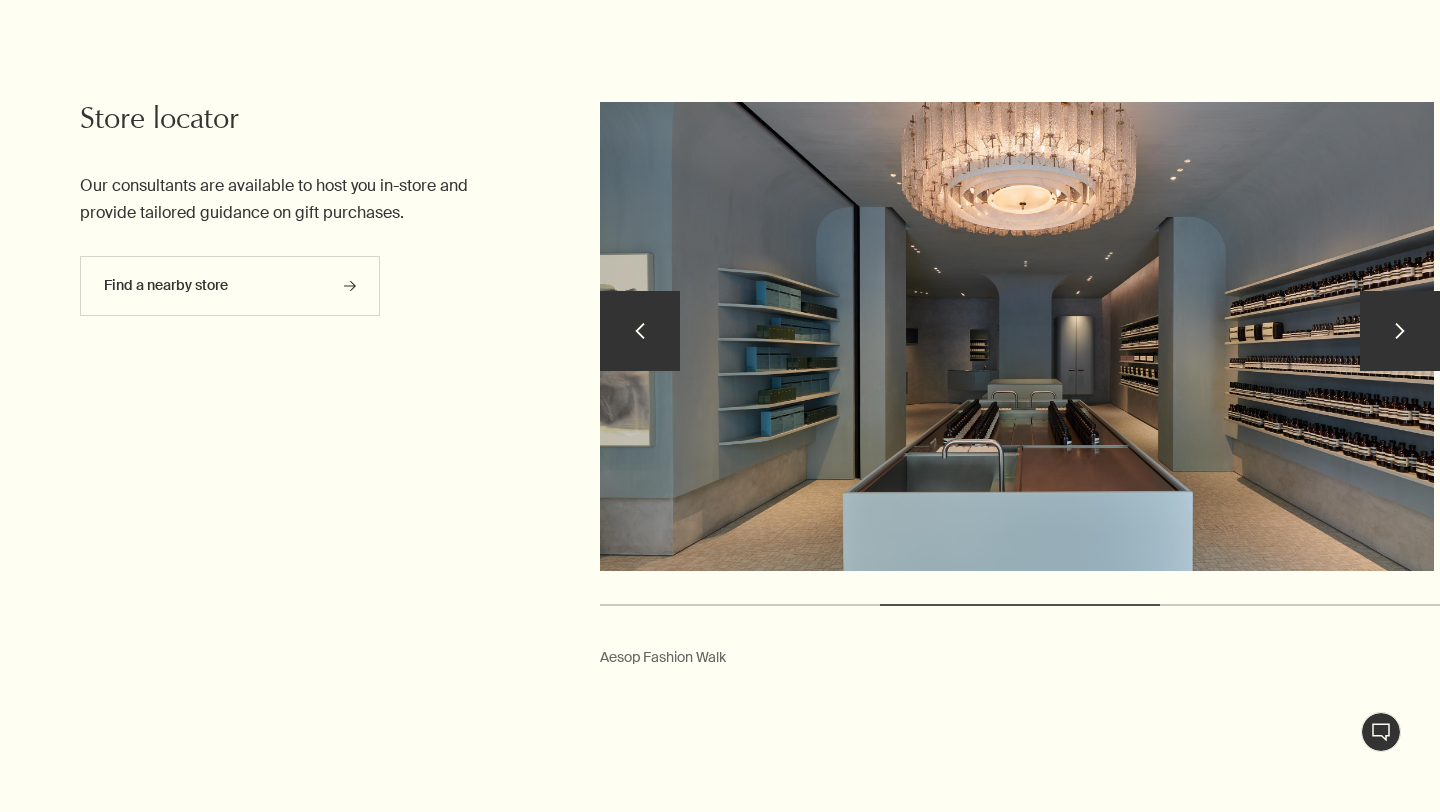click on "chevron" at bounding box center [1400, 331] 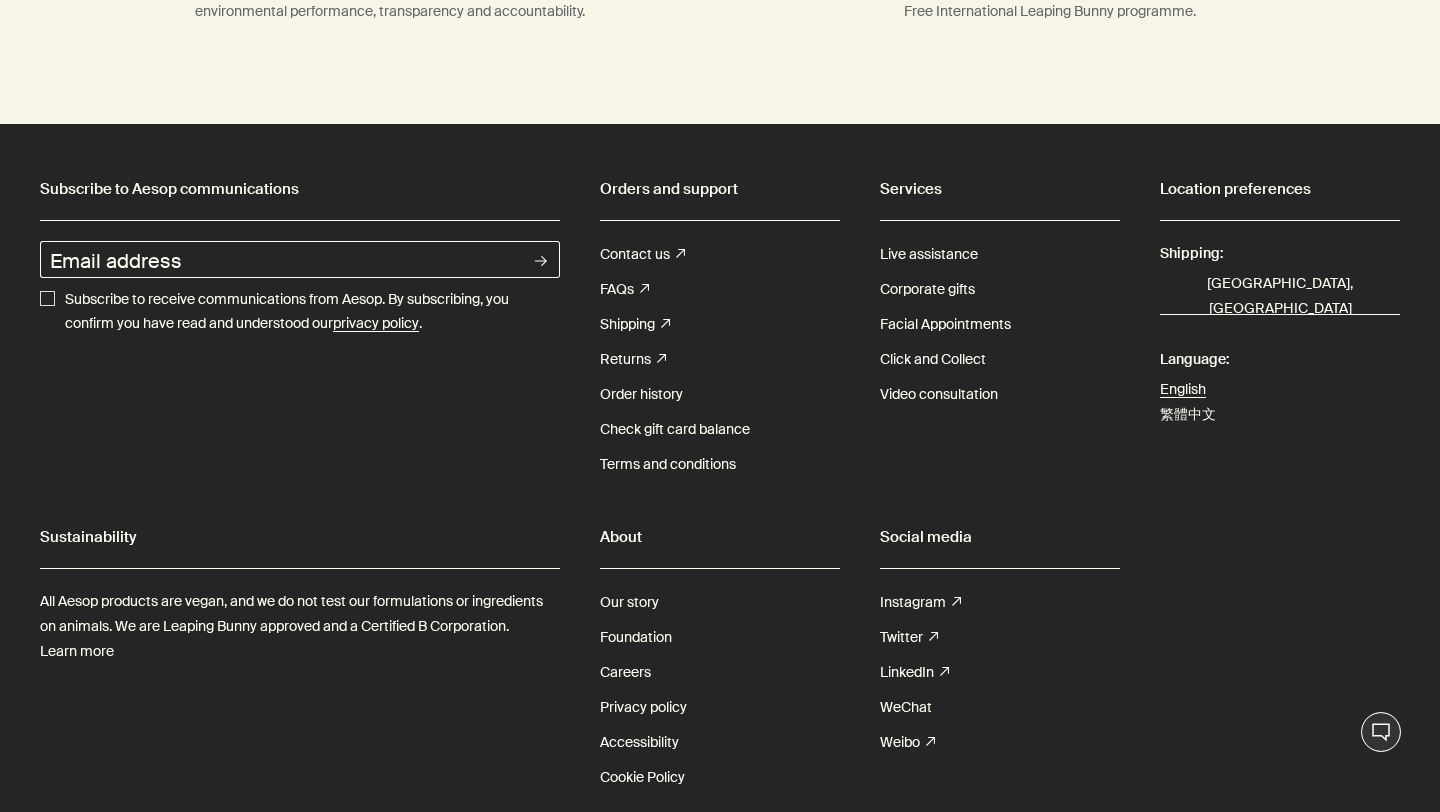 scroll, scrollTop: 7021, scrollLeft: 0, axis: vertical 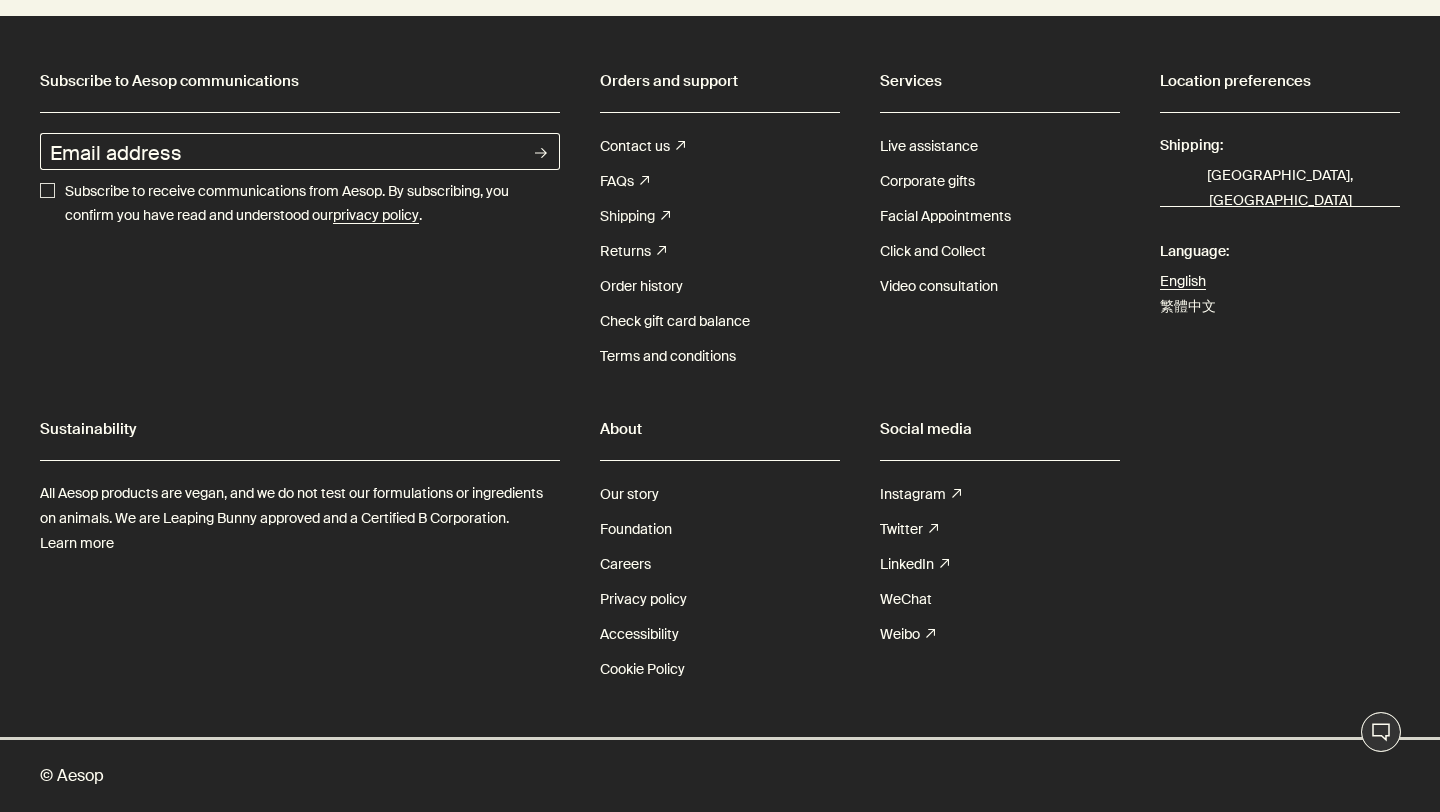 click on "Shipping   rightUpArrow" at bounding box center [635, 216] 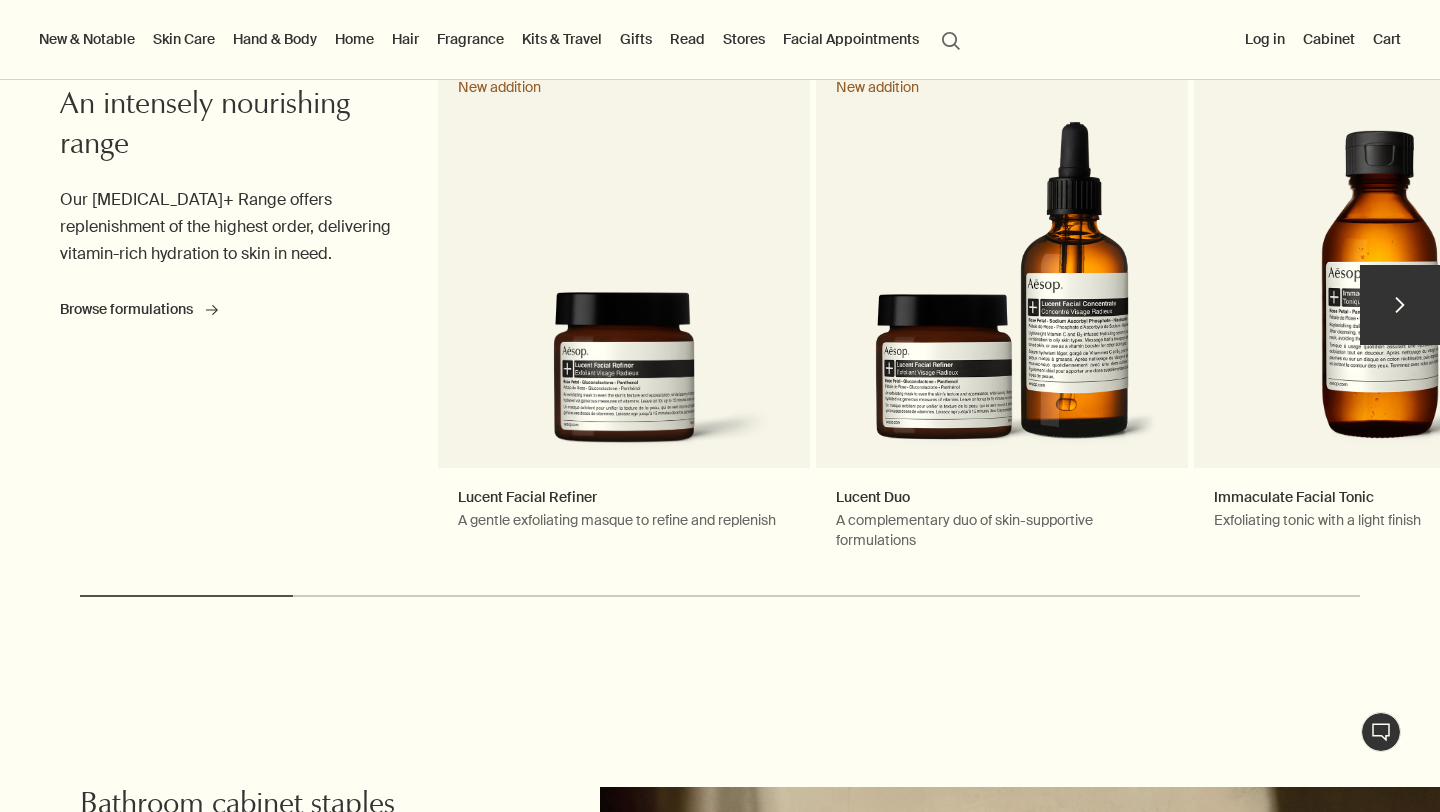 scroll, scrollTop: 838, scrollLeft: 0, axis: vertical 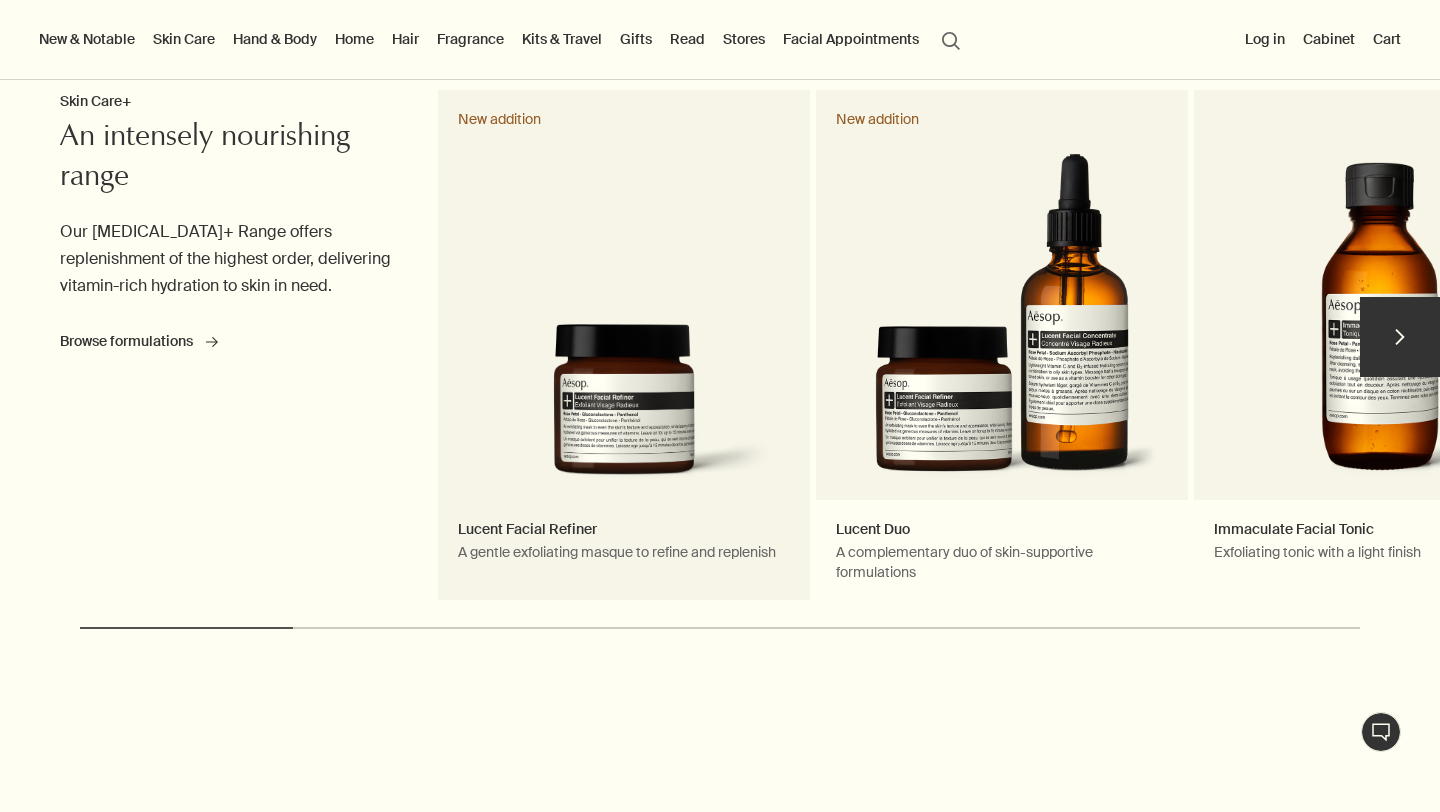click on "Lucent Facial Refiner A gentle exfoliating masque to refine and replenish New addition" at bounding box center (624, 346) 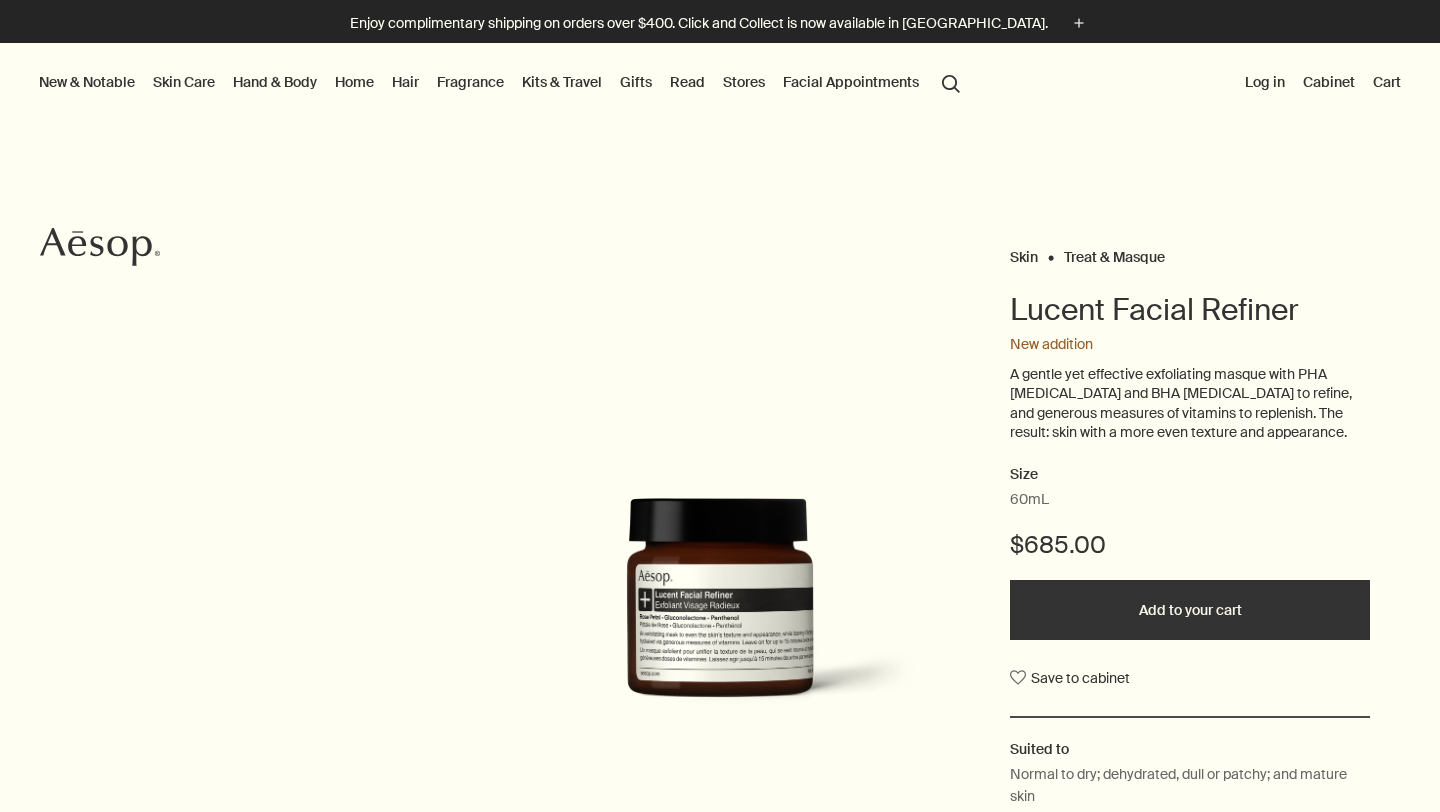 scroll, scrollTop: 0, scrollLeft: 0, axis: both 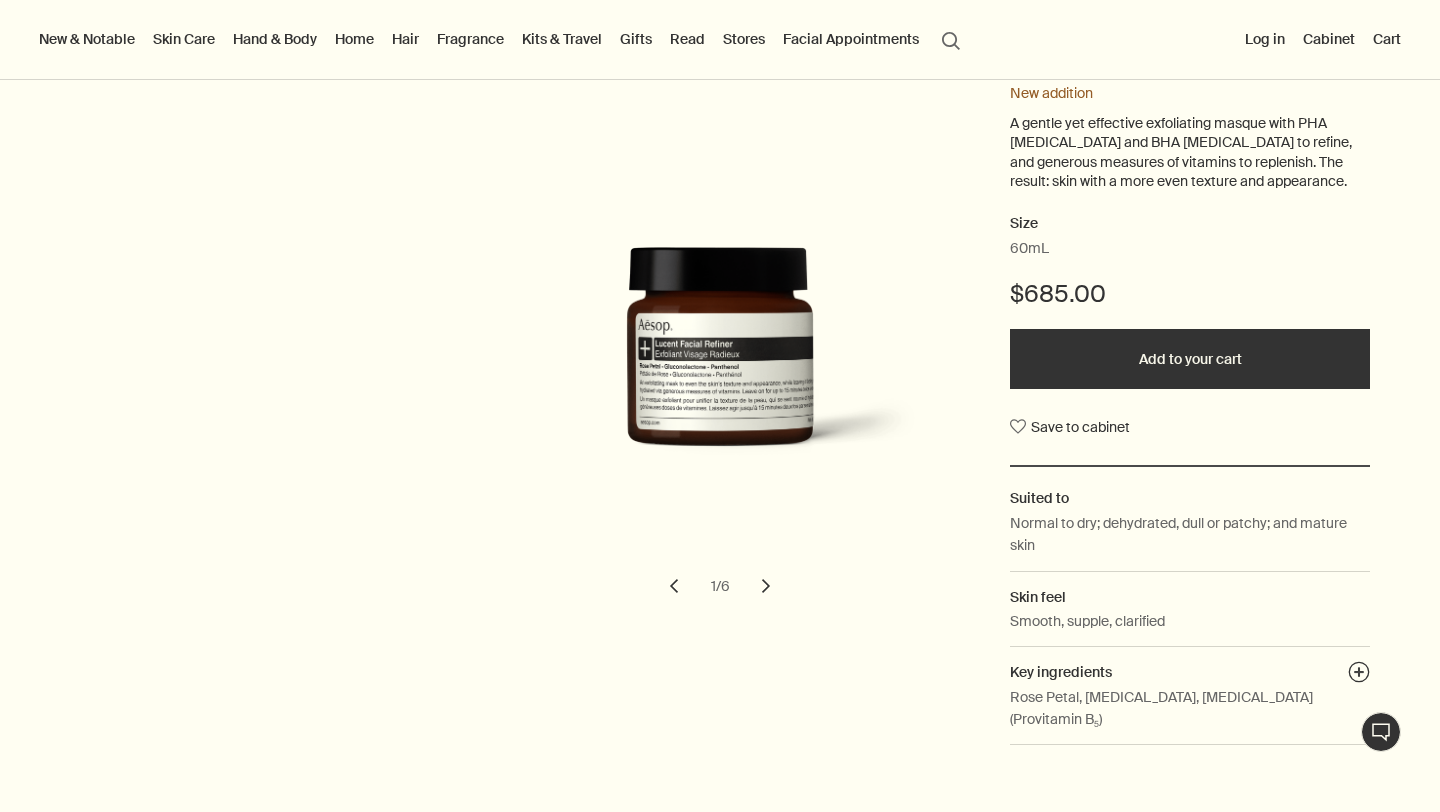click on "chevron" at bounding box center (766, 586) 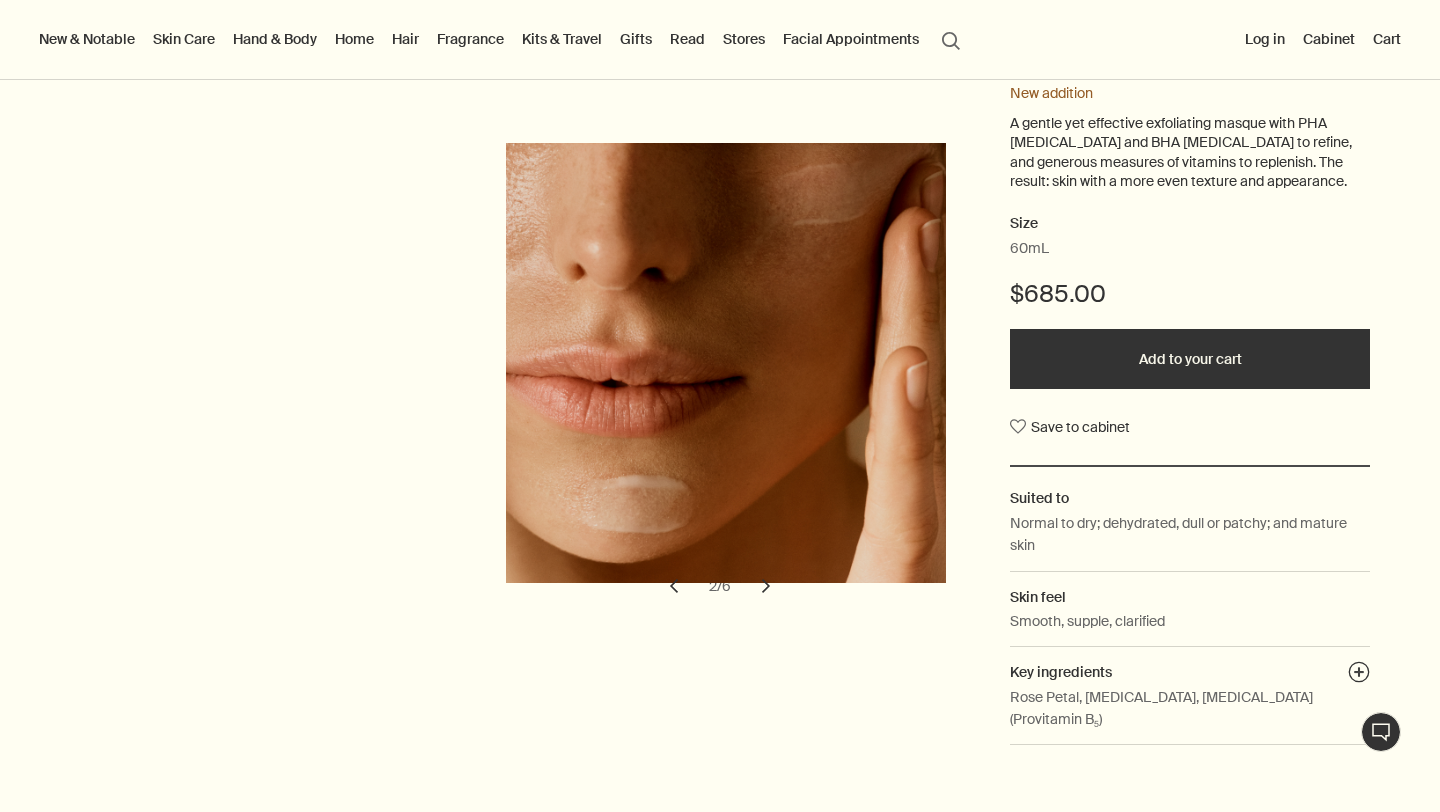 click on "chevron" at bounding box center (766, 586) 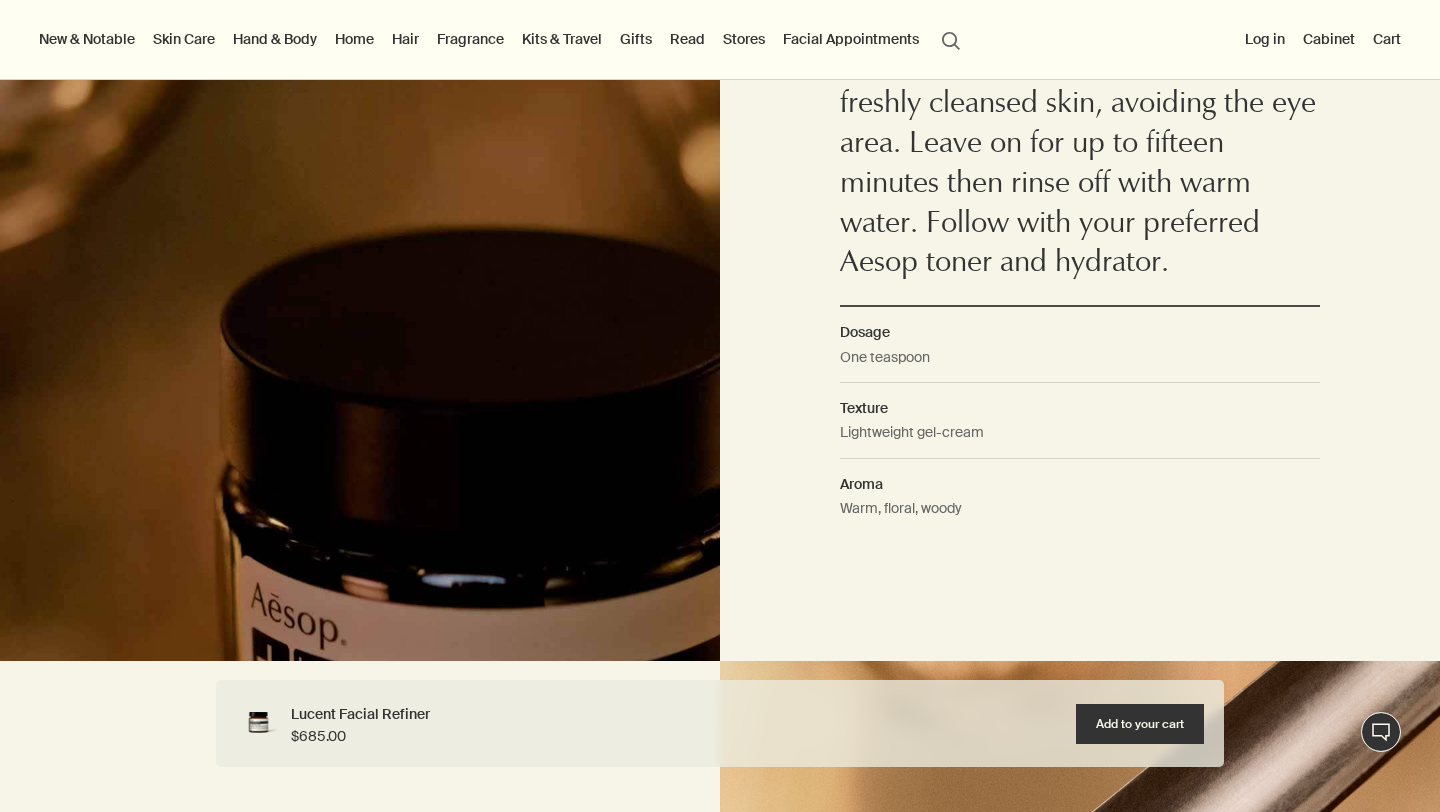 scroll, scrollTop: 1479, scrollLeft: 0, axis: vertical 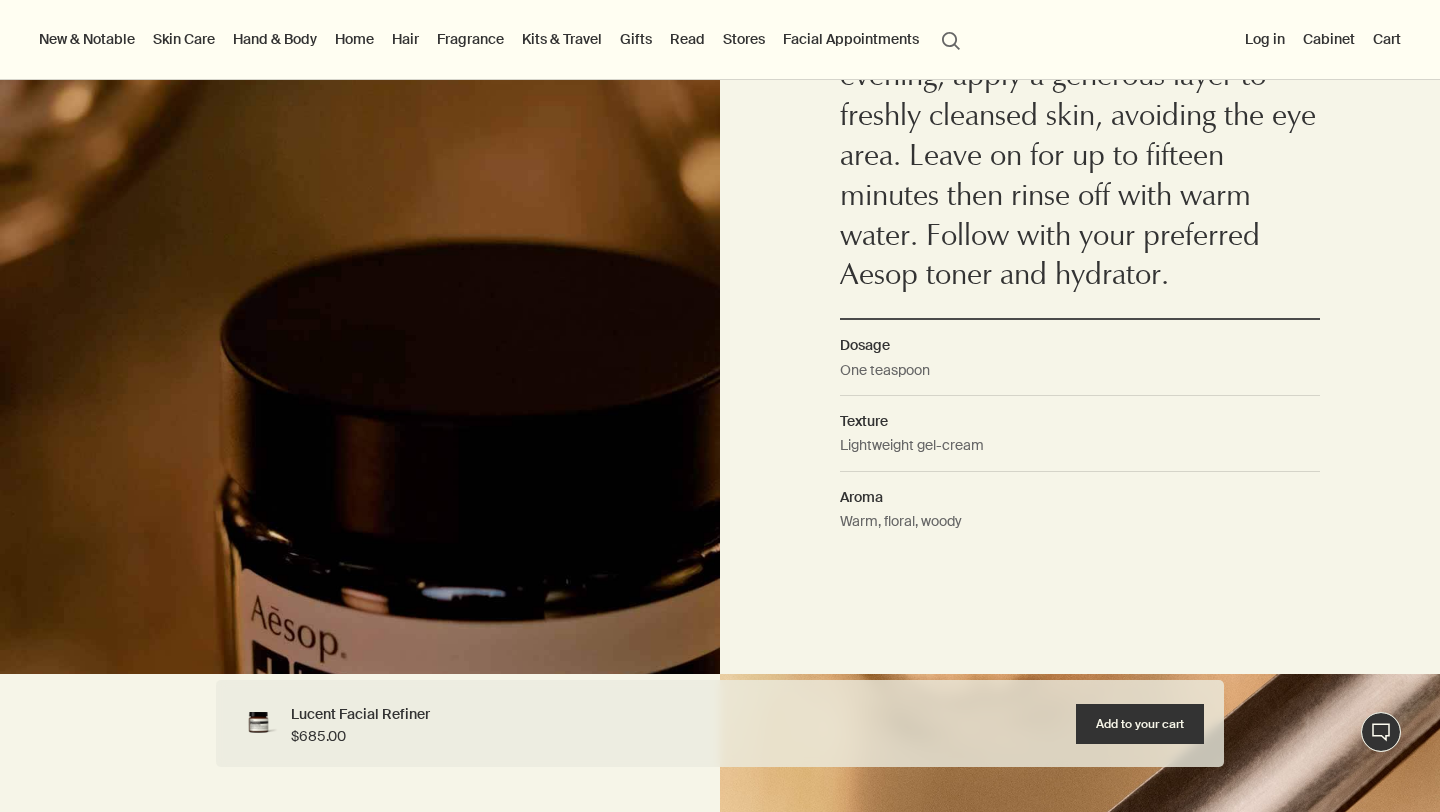 click on "One teaspoon" at bounding box center [1080, 377] 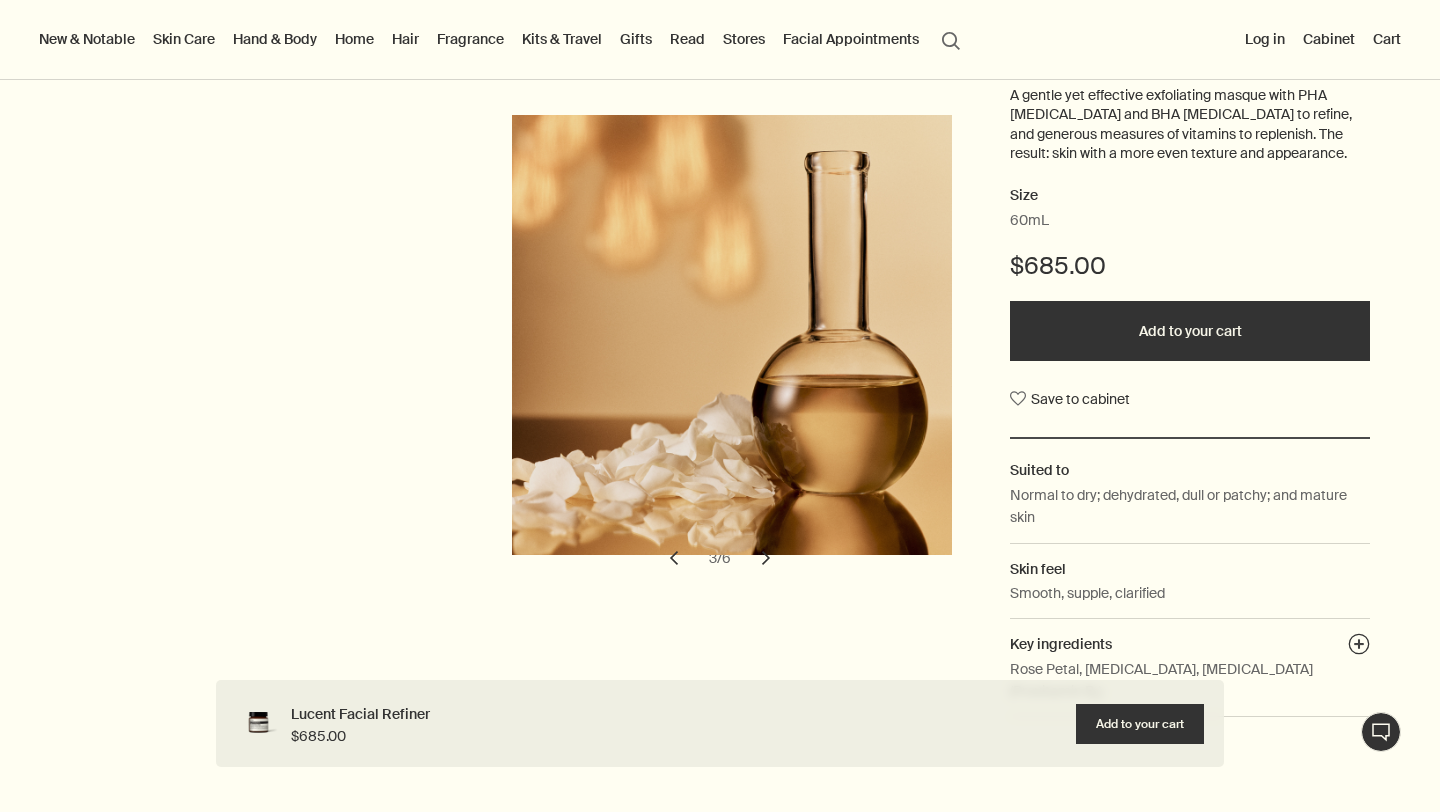scroll, scrollTop: 0, scrollLeft: 0, axis: both 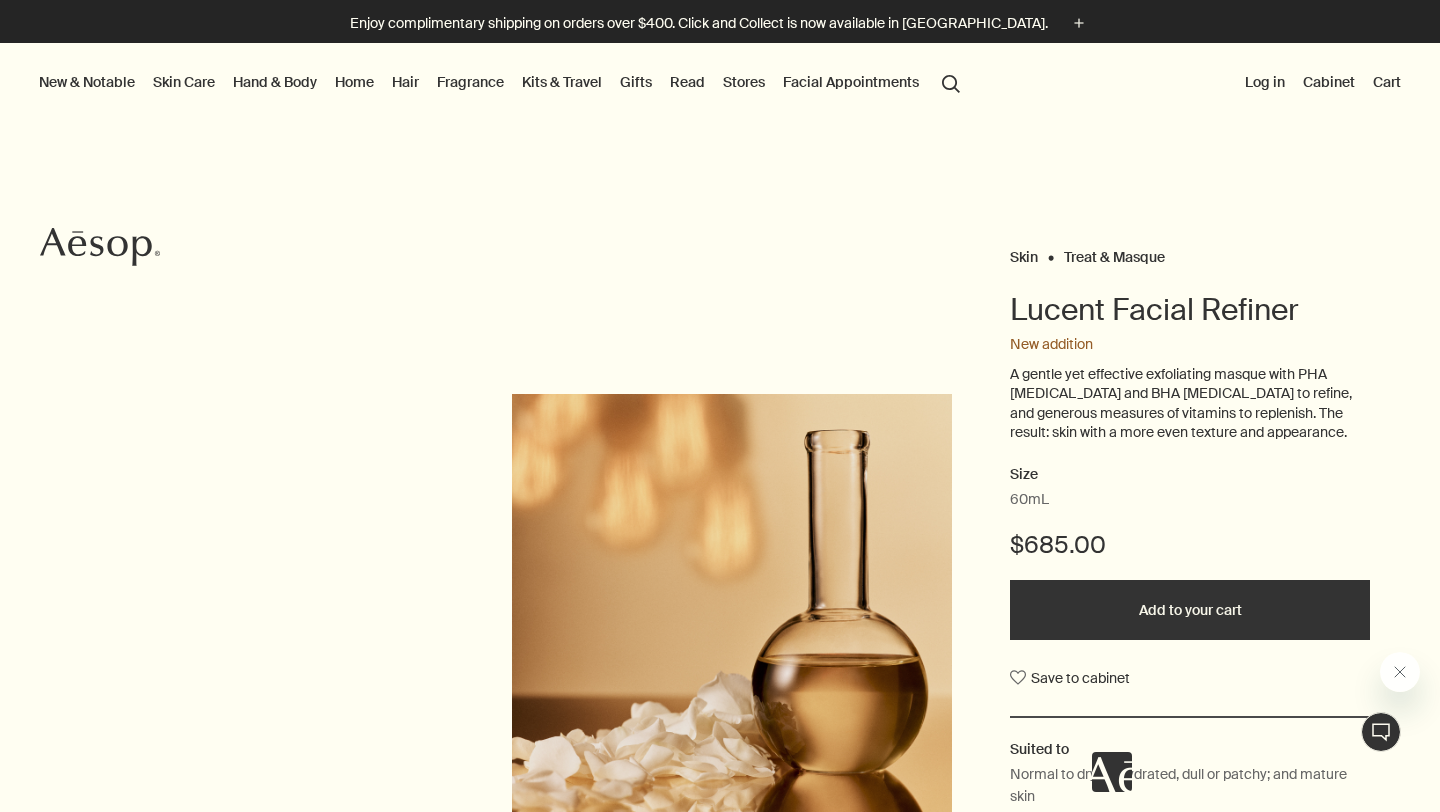 click on "New & Notable" at bounding box center [87, 82] 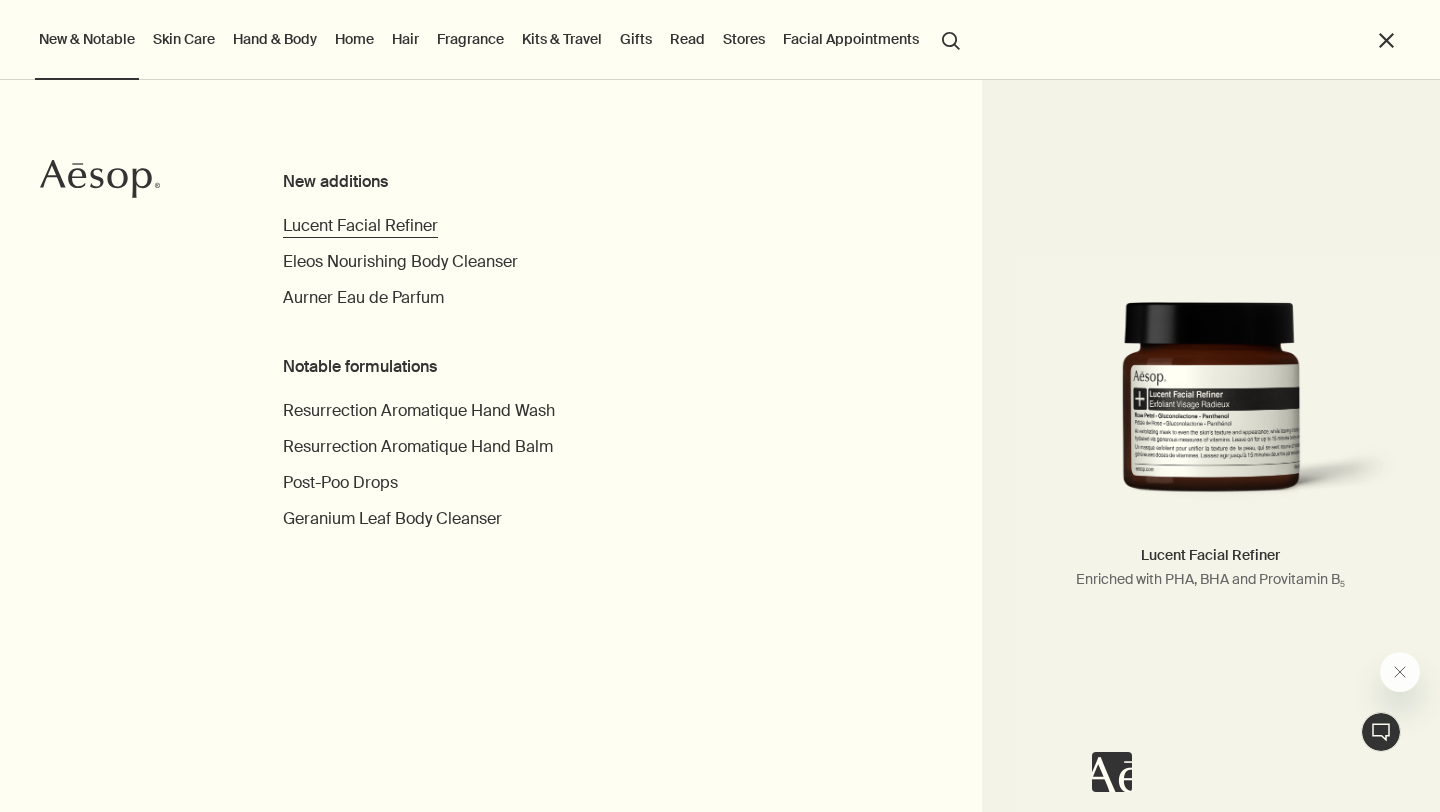 click on "Lucent Facial Refiner" at bounding box center [360, 225] 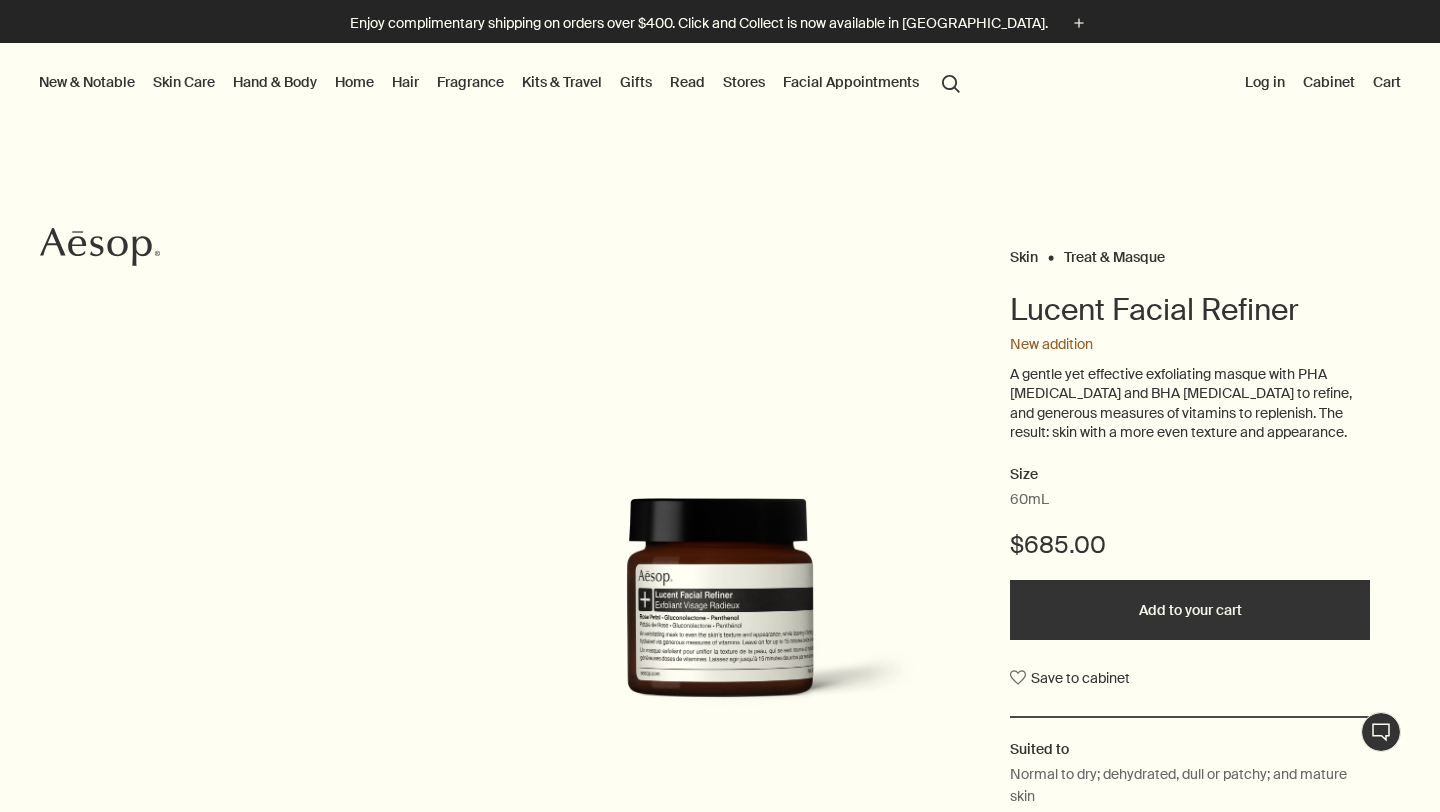 scroll, scrollTop: 0, scrollLeft: 0, axis: both 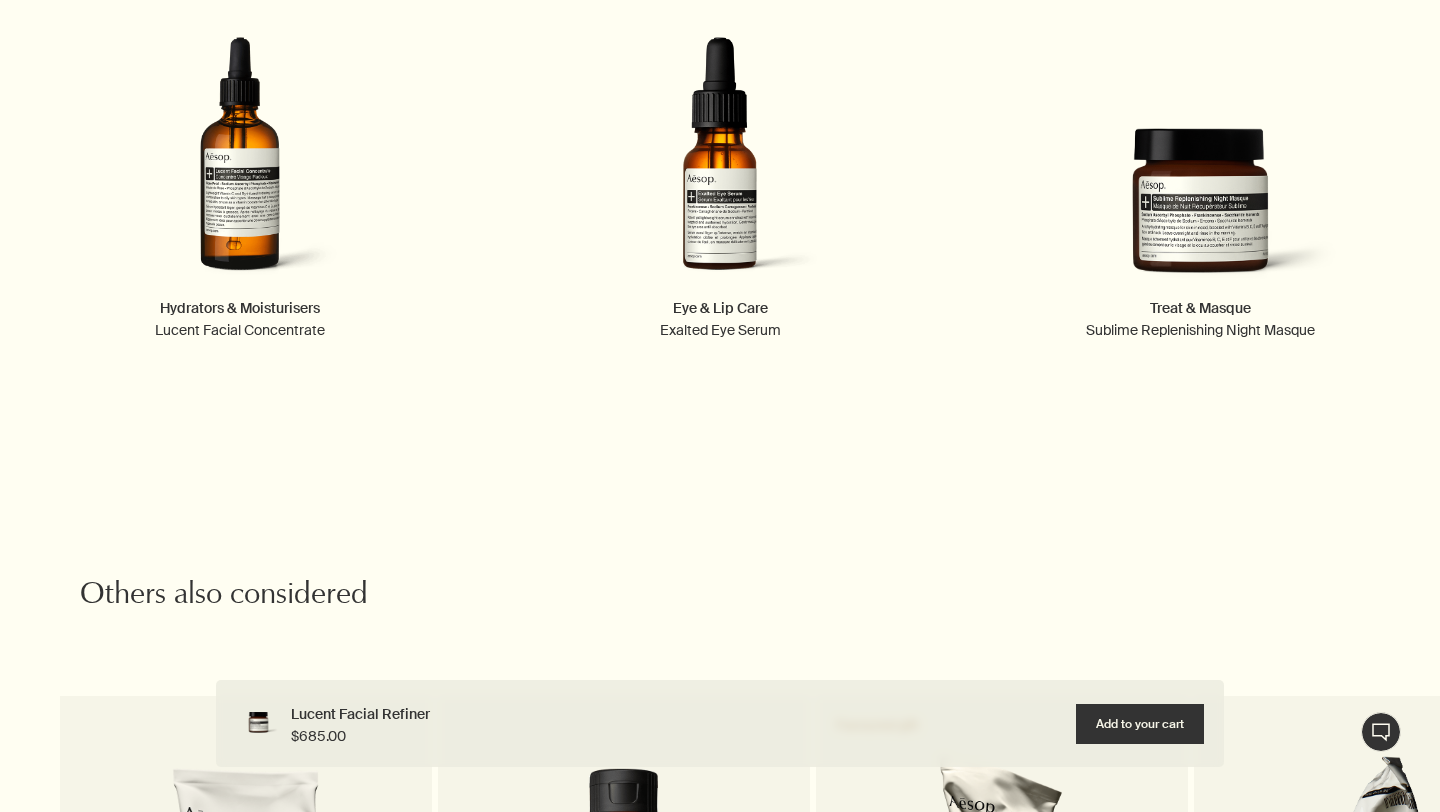click on "Add Add to your cart" at bounding box center [1140, 724] 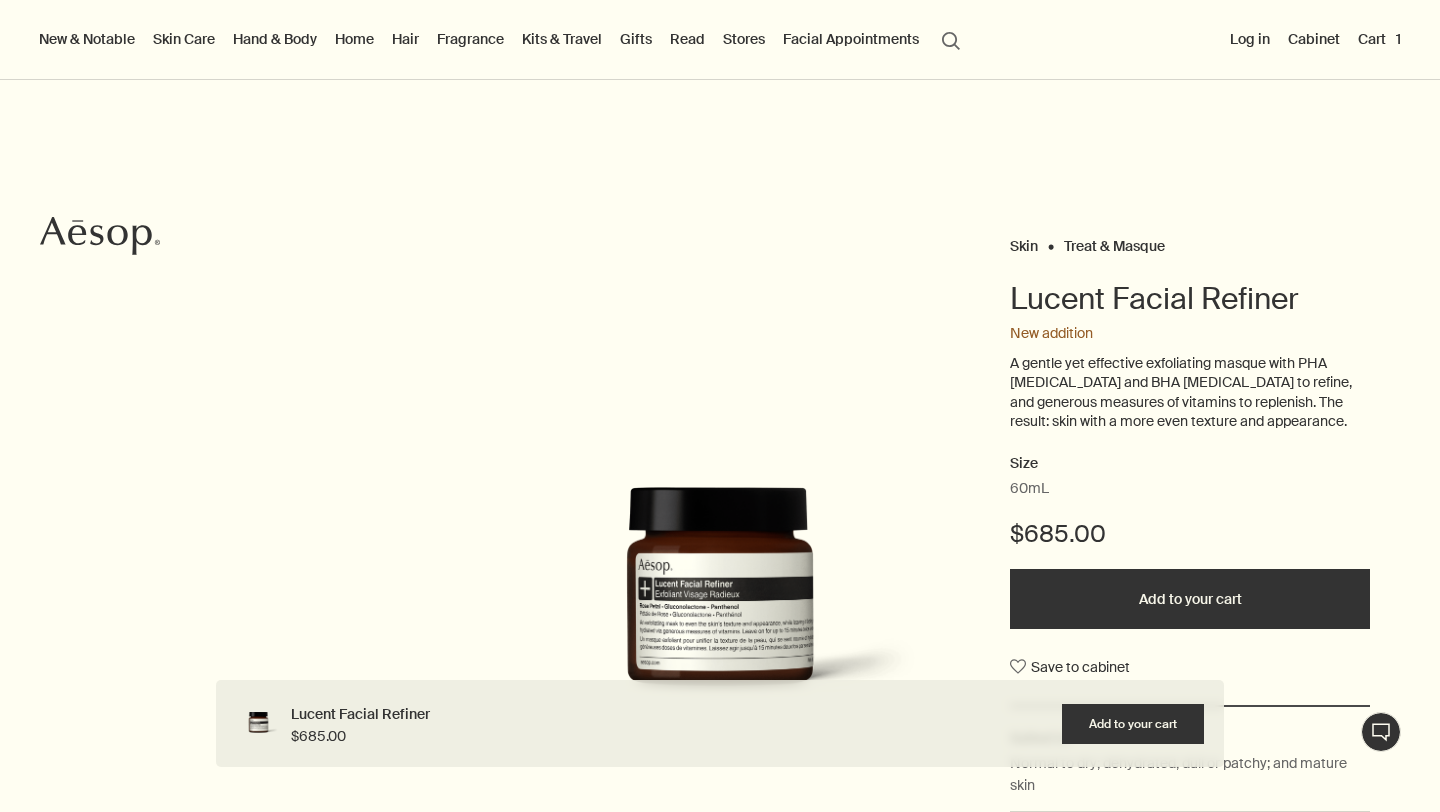scroll, scrollTop: 0, scrollLeft: 0, axis: both 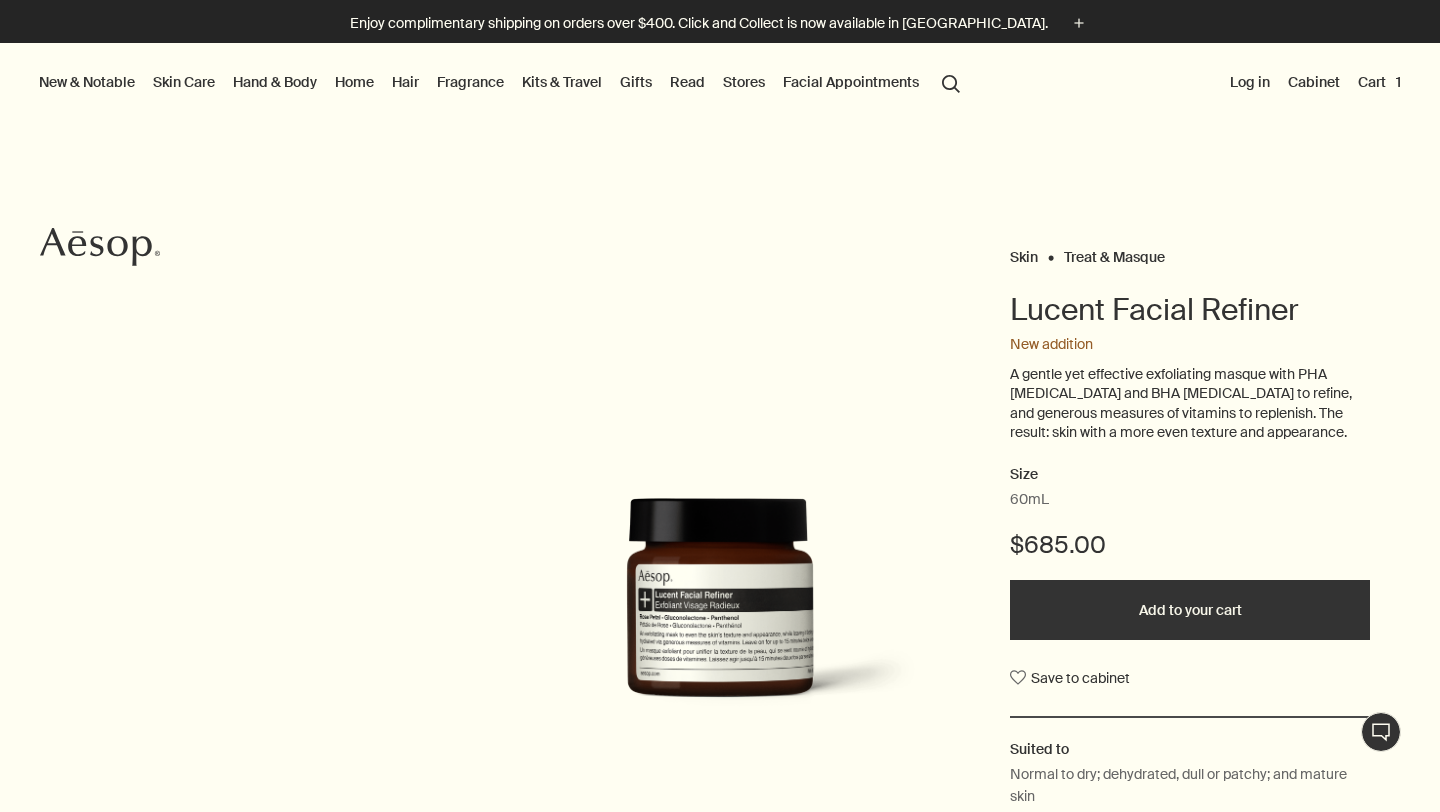 click on "Cart 1" at bounding box center [1379, 82] 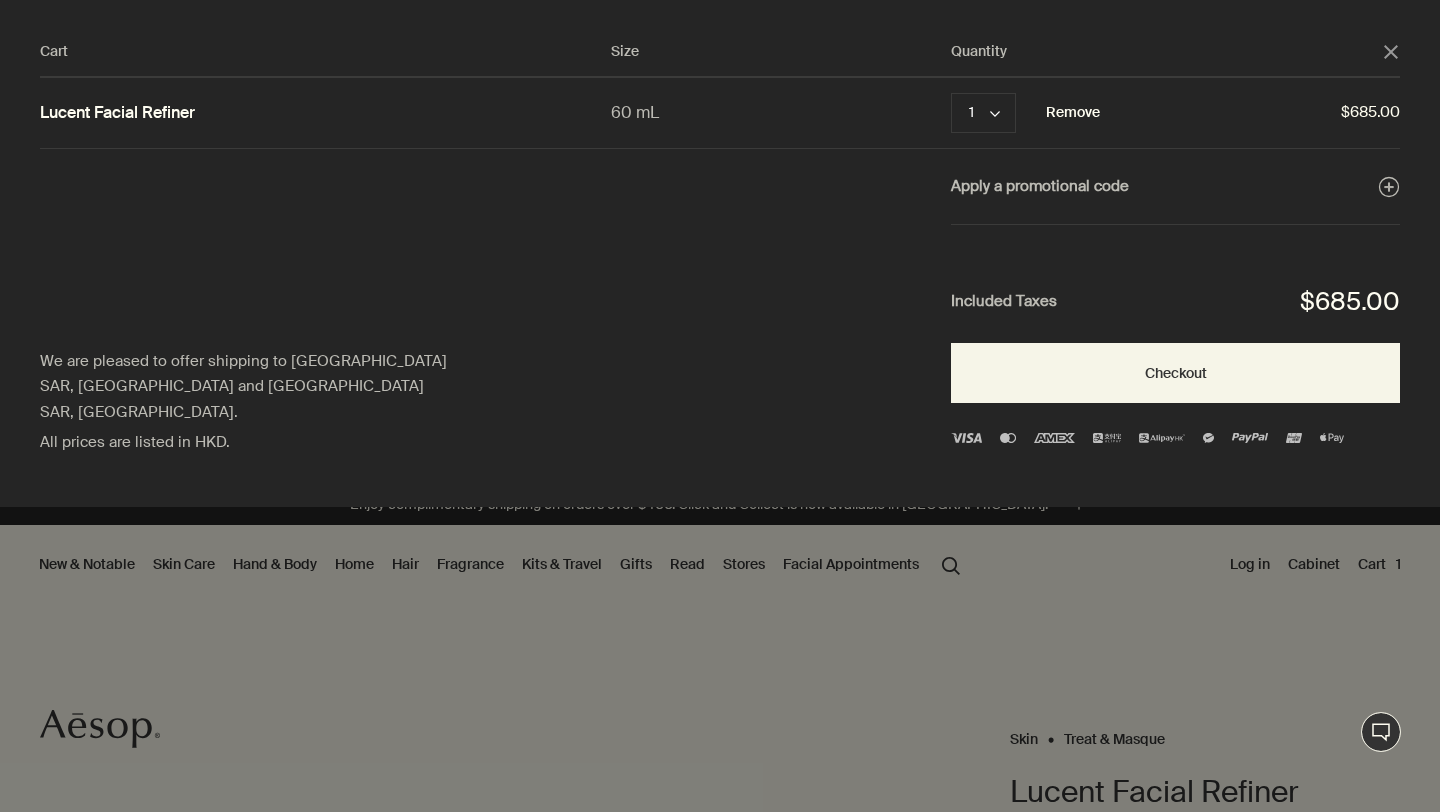 click on "Remove" at bounding box center [1073, 113] 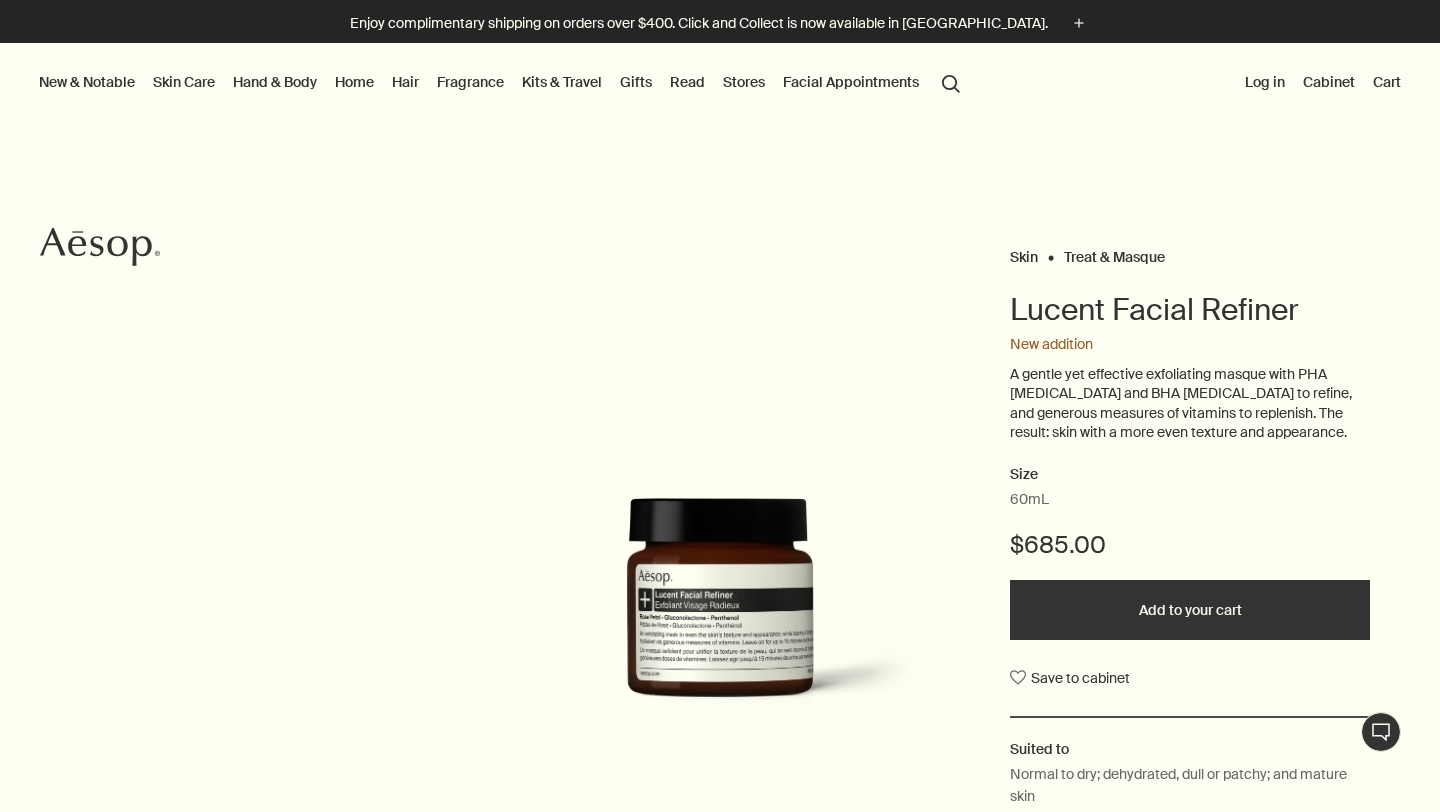 click on "New & Notable" at bounding box center (87, 82) 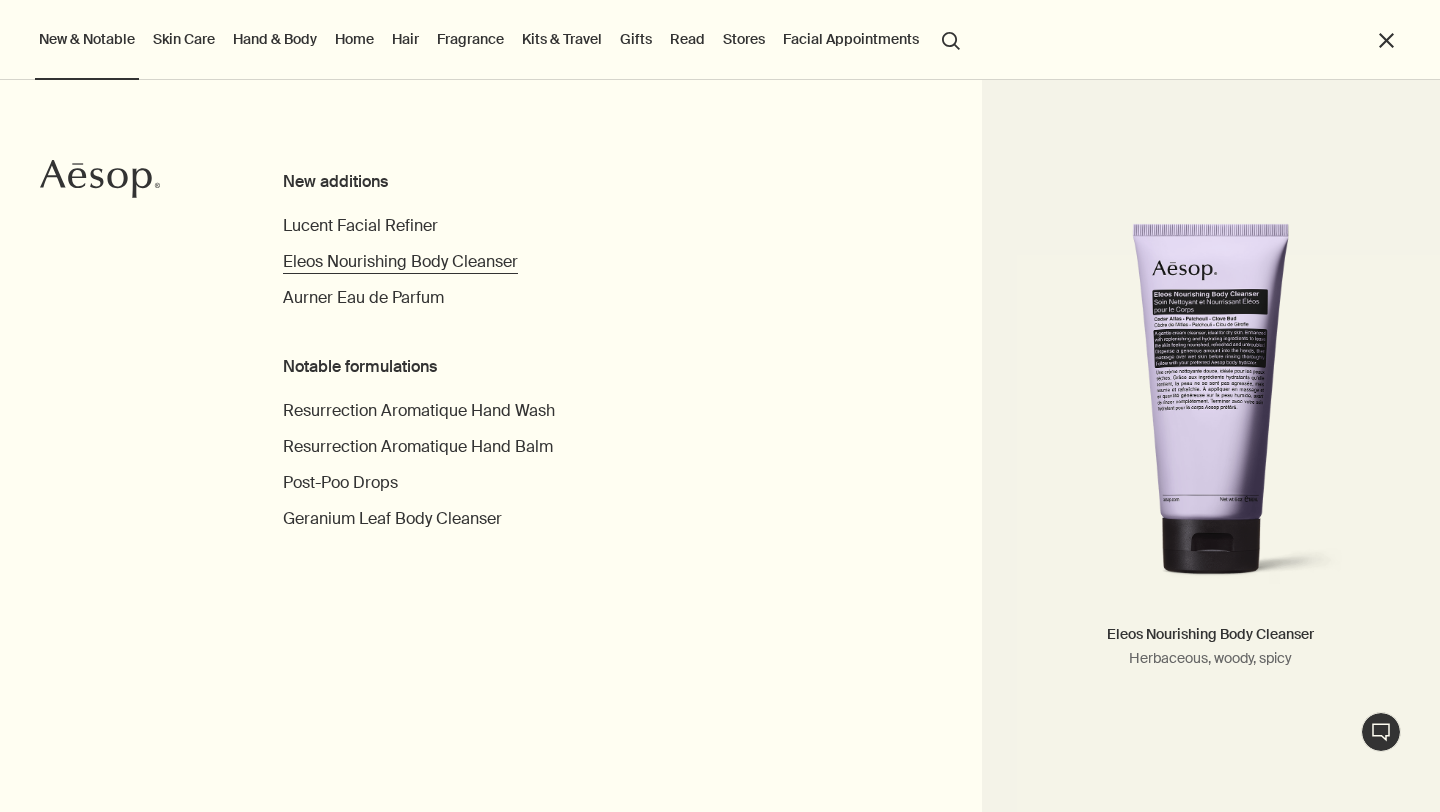 click on "Eleos Nourishing Body Cleanser" at bounding box center [400, 261] 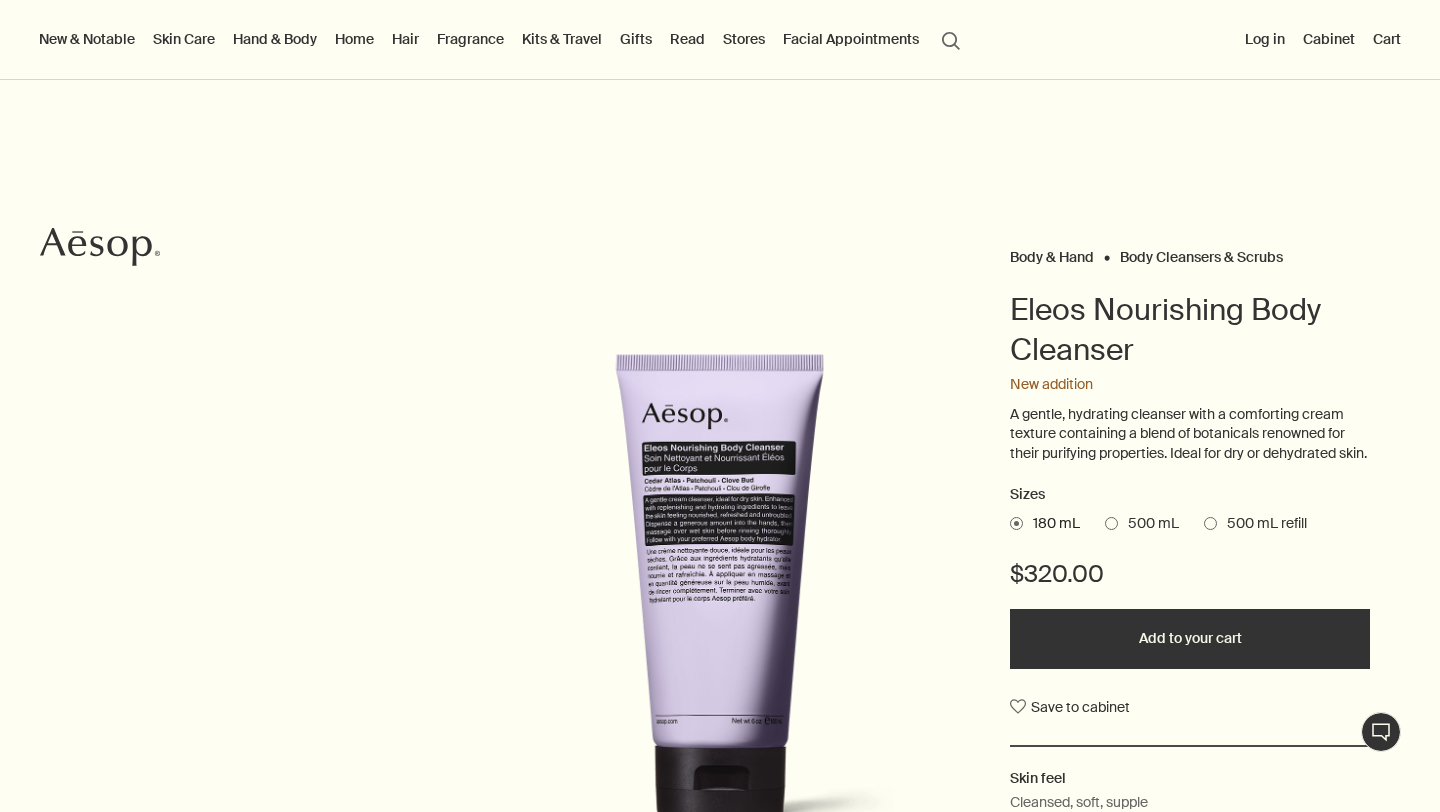 scroll, scrollTop: 0, scrollLeft: 0, axis: both 